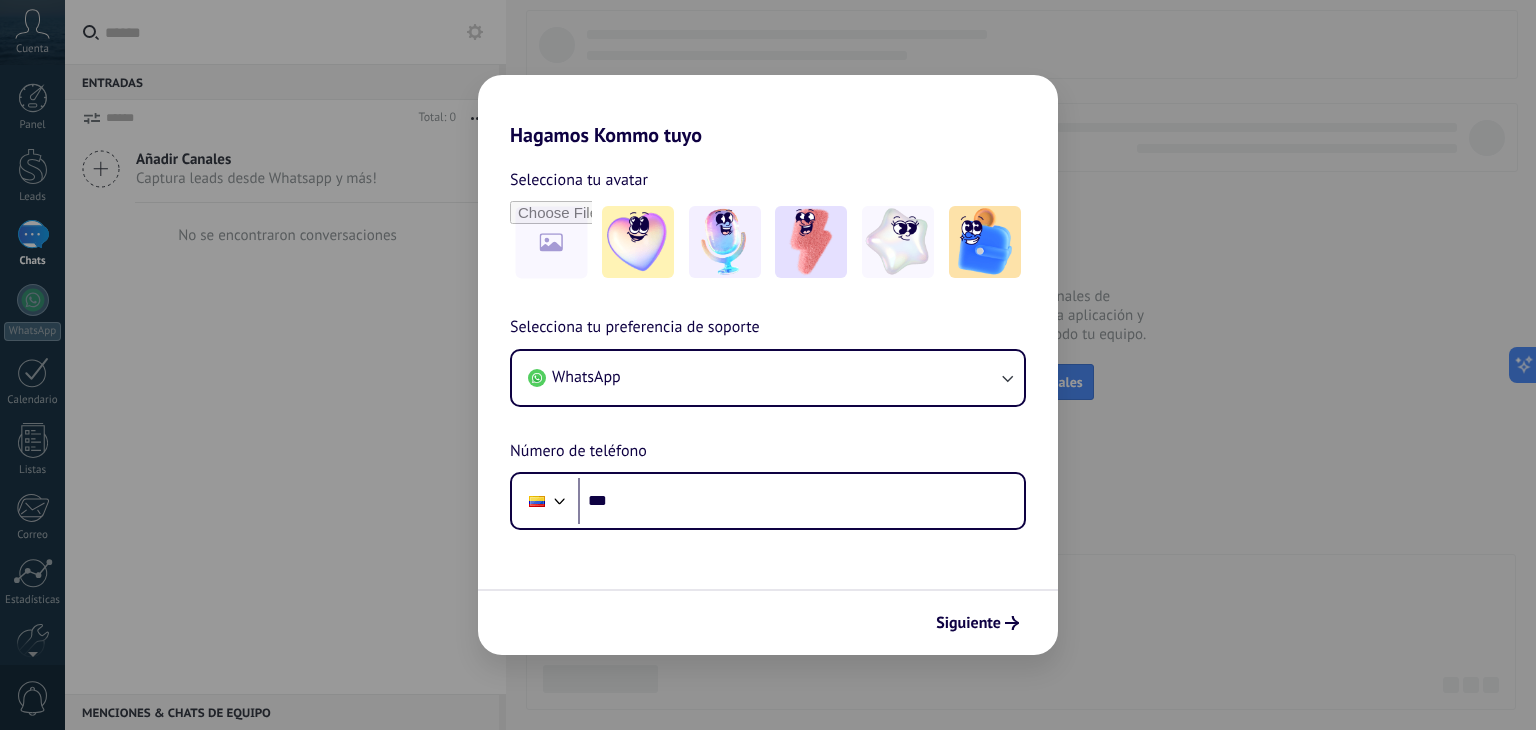 scroll, scrollTop: 0, scrollLeft: 0, axis: both 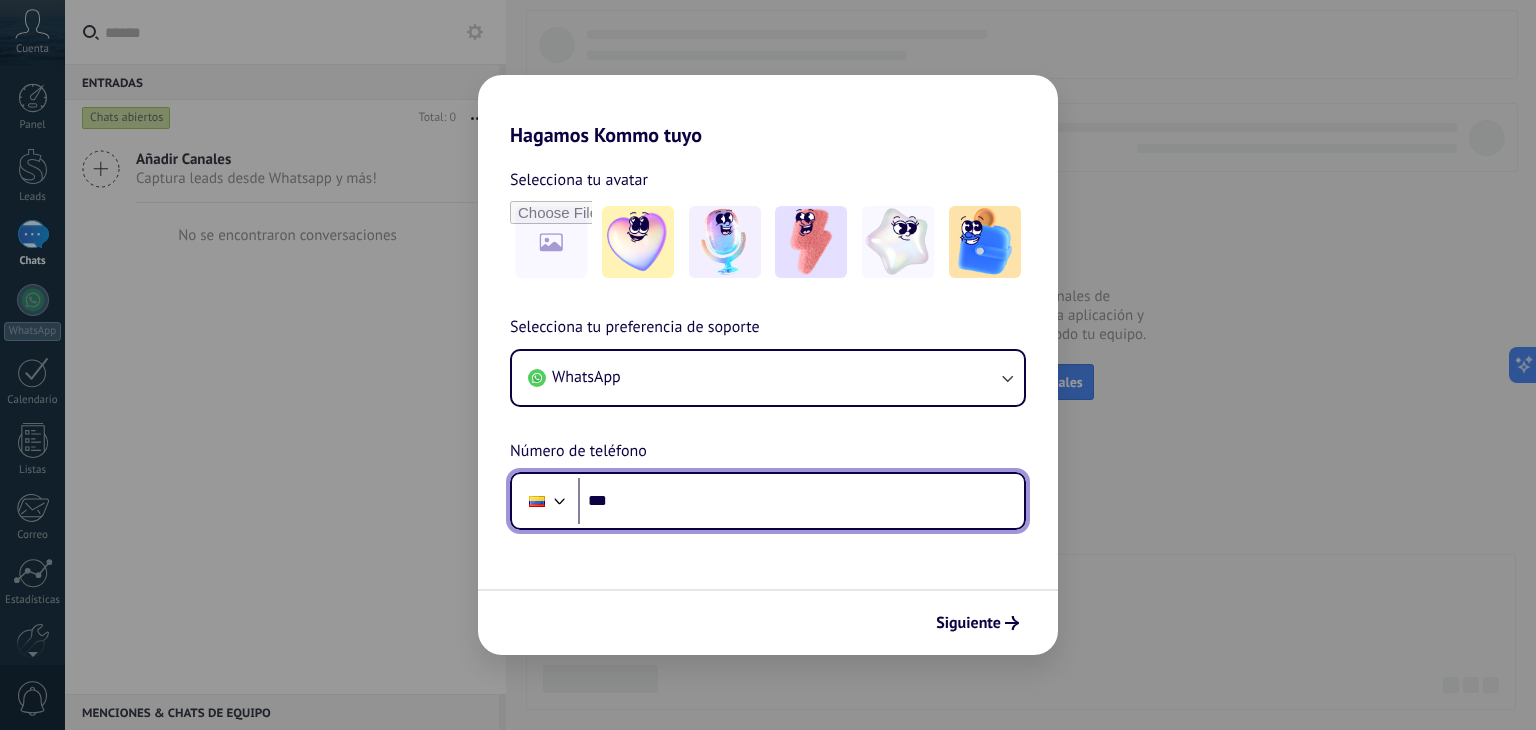 click on "***" at bounding box center [801, 501] 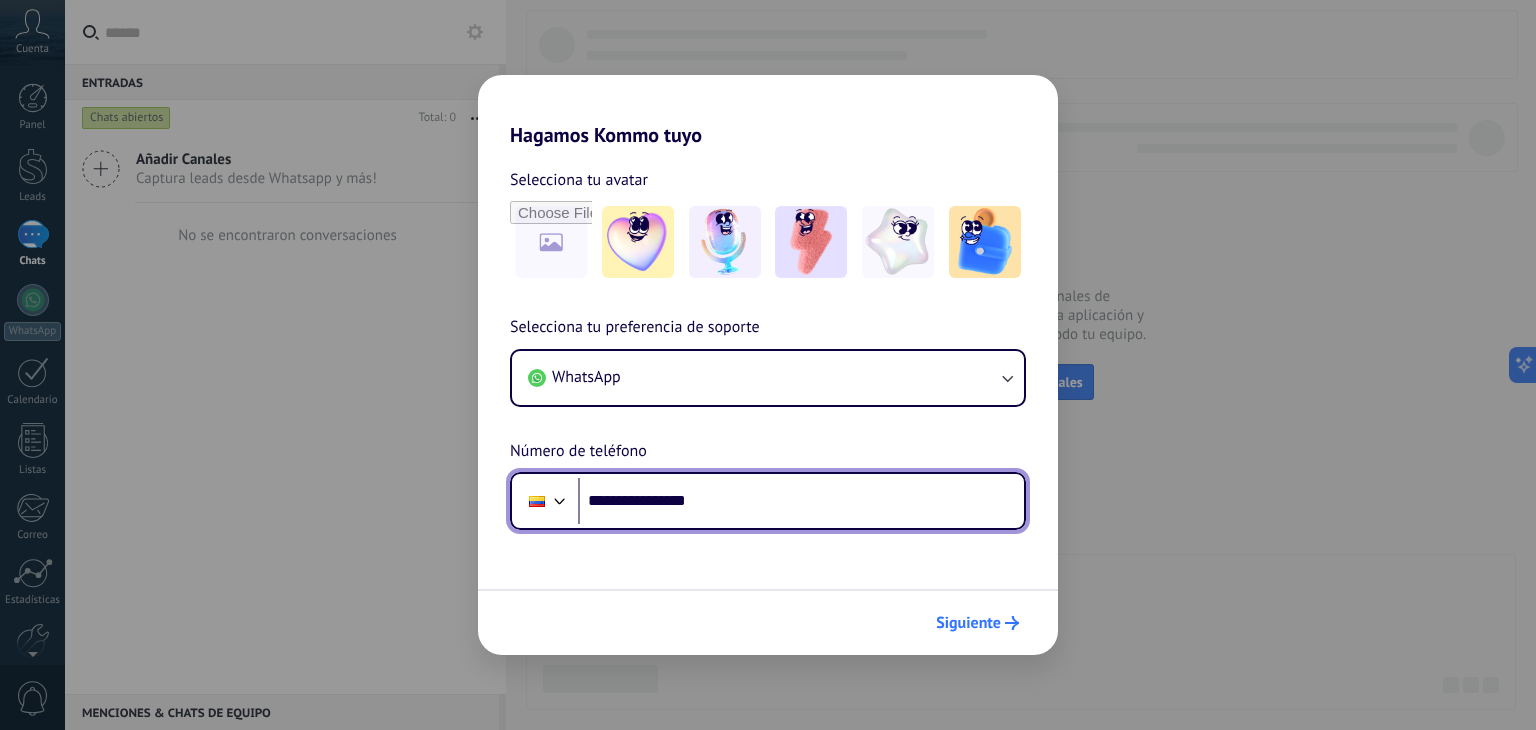 type on "**********" 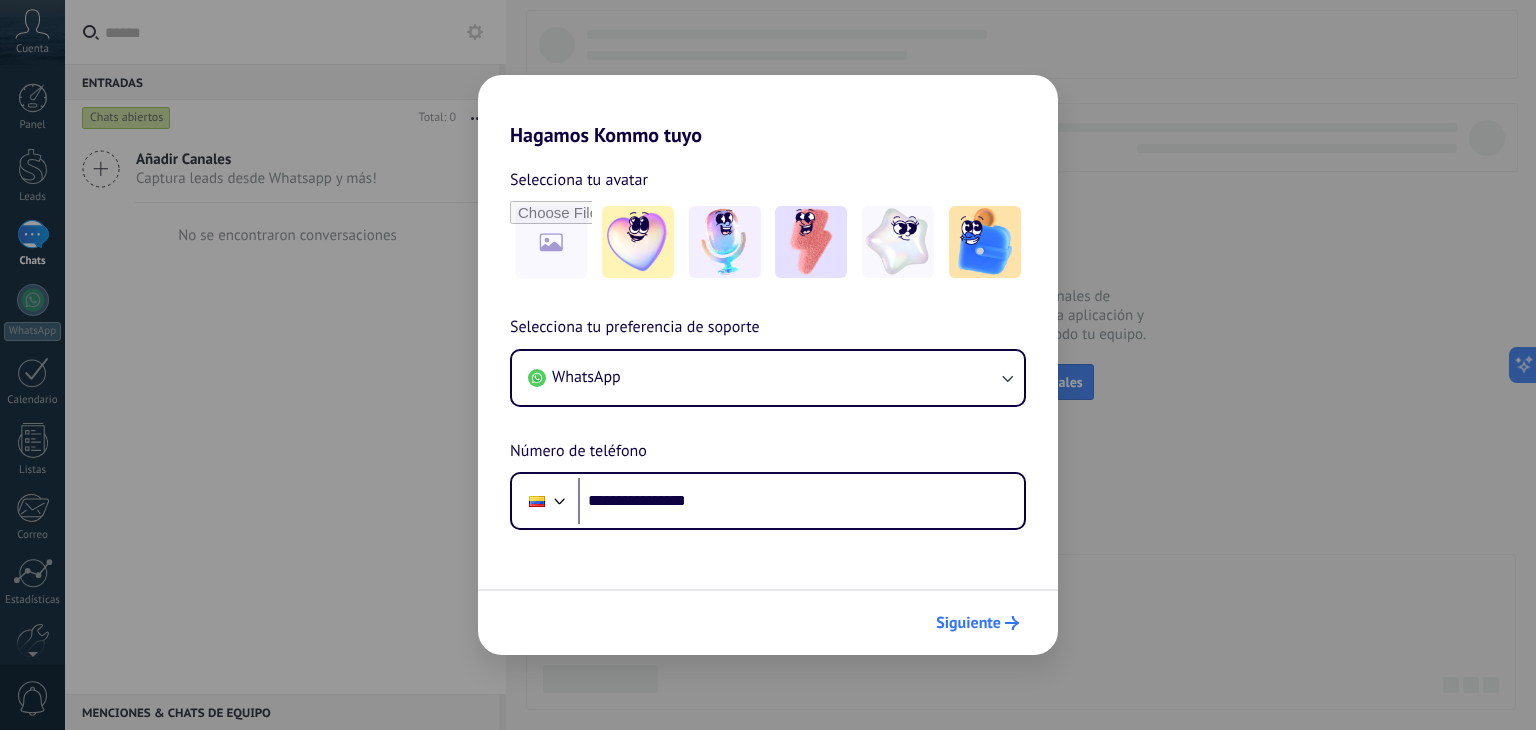 click on "Siguiente" at bounding box center [968, 623] 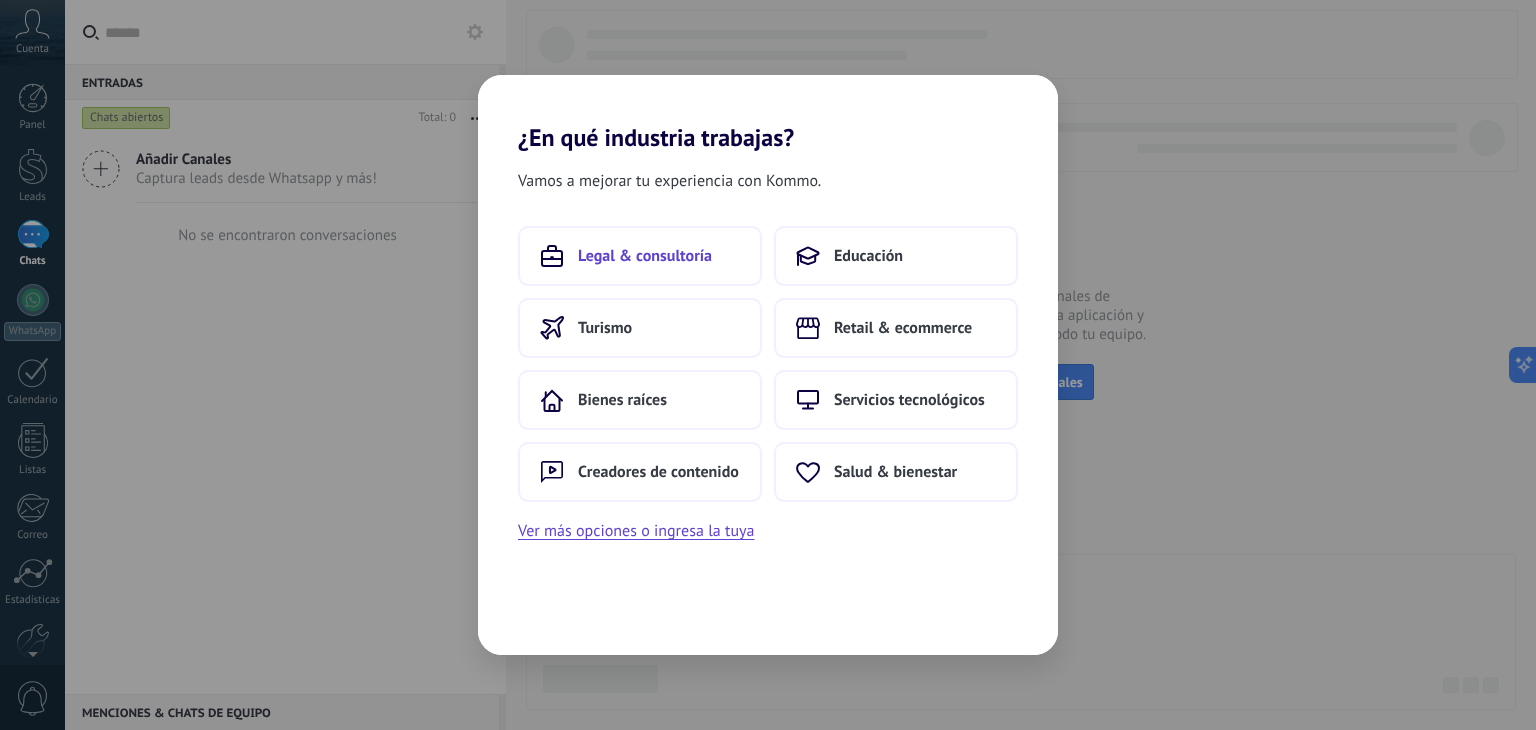 click on "Legal & consultoría" at bounding box center (645, 256) 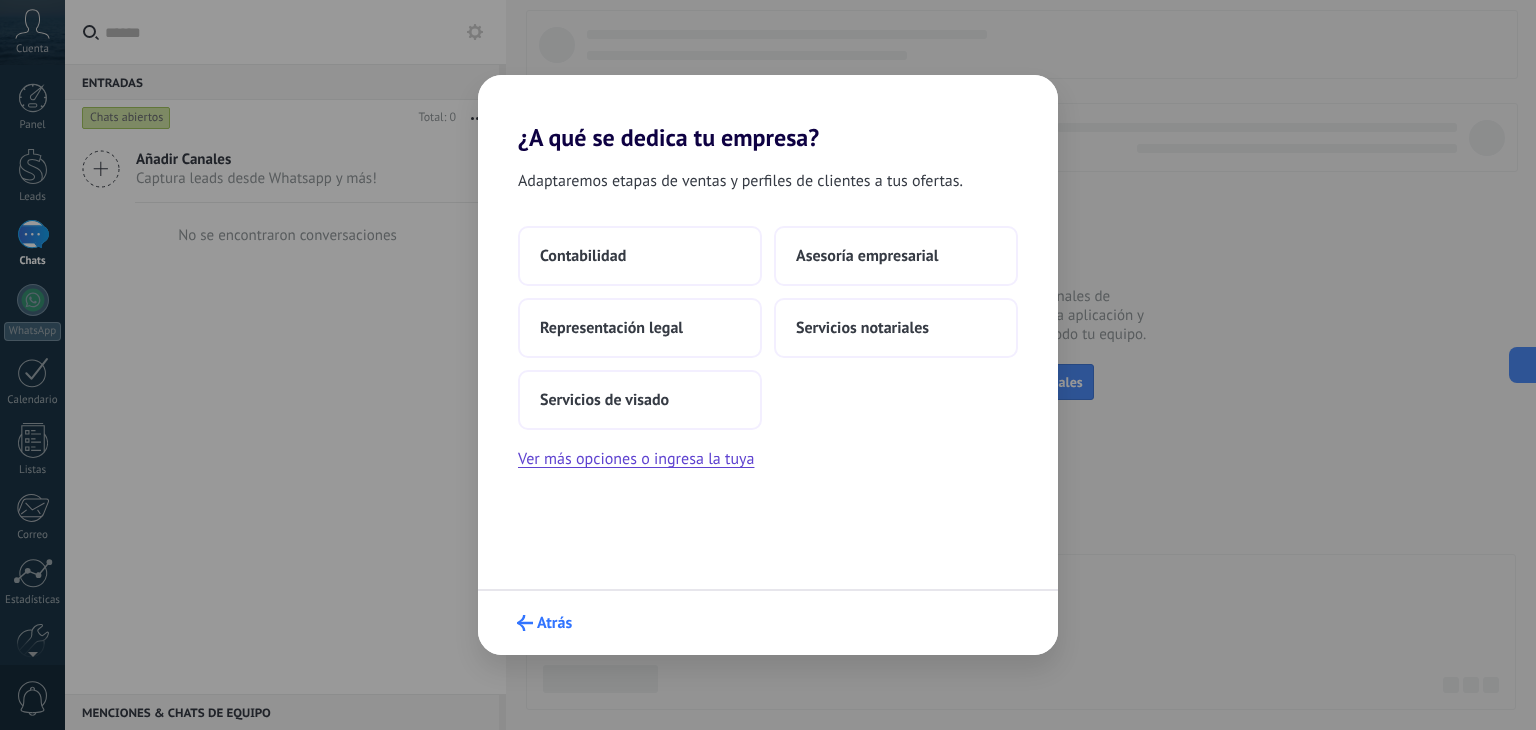 click on "Atrás" at bounding box center [554, 623] 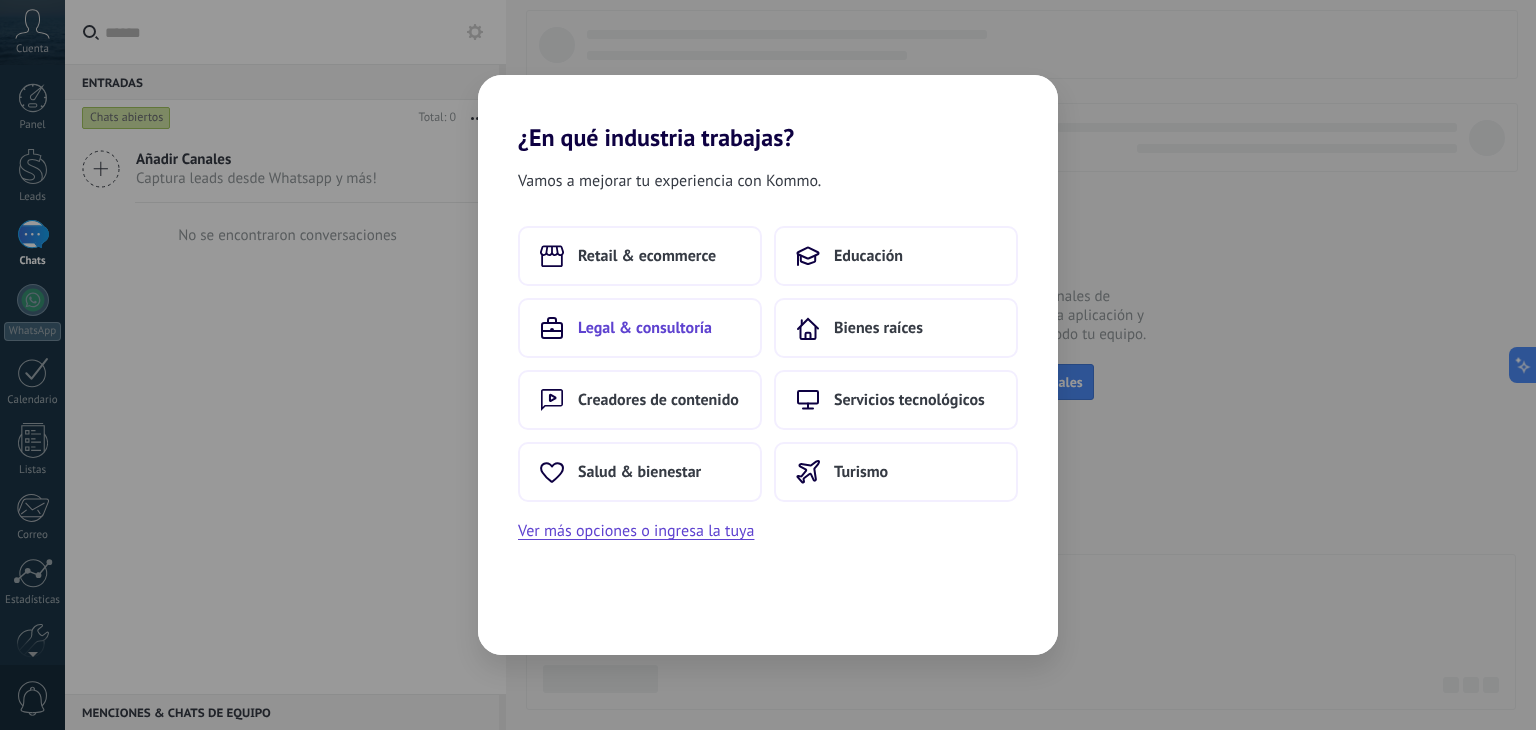 click on "Legal & consultoría" at bounding box center [645, 328] 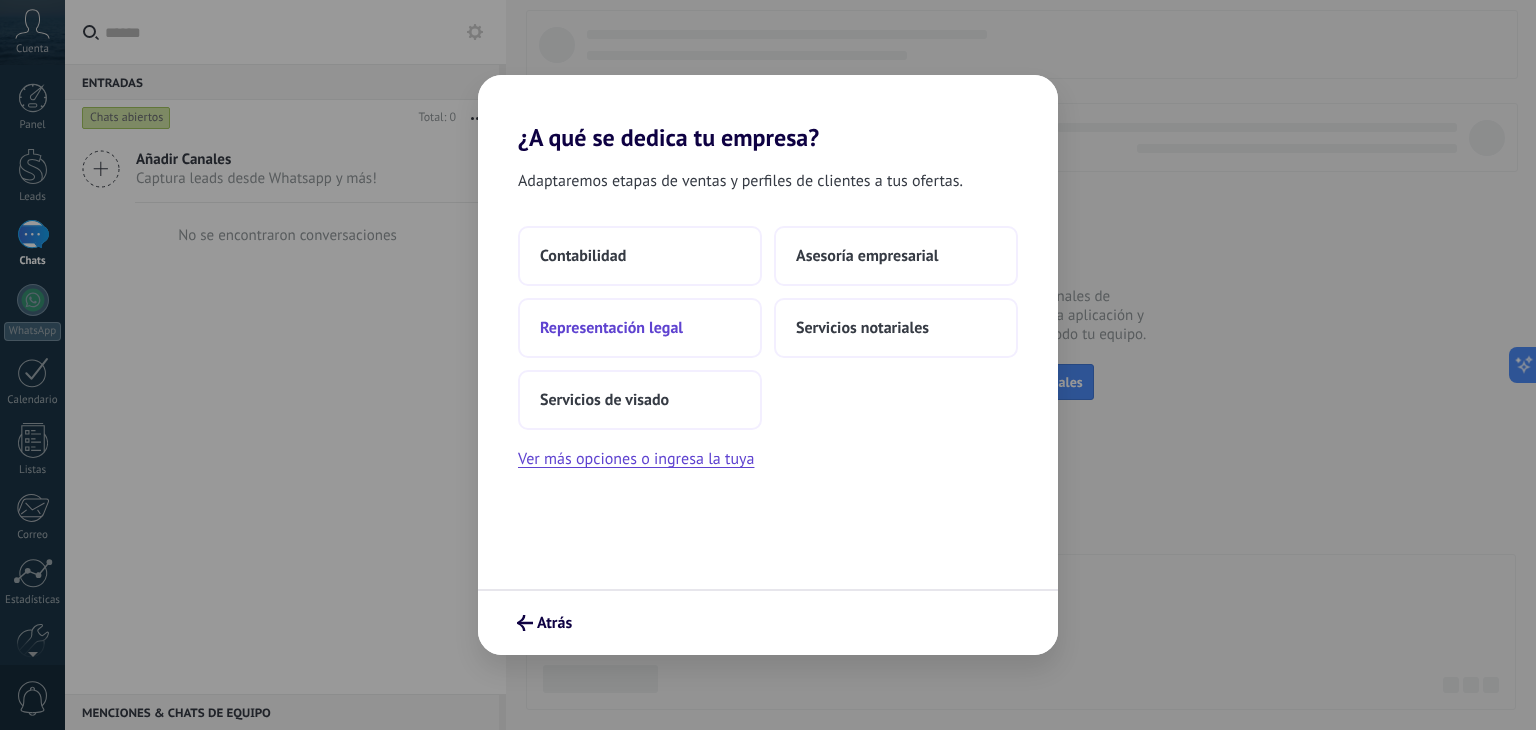 click on "Representación legal" at bounding box center [640, 328] 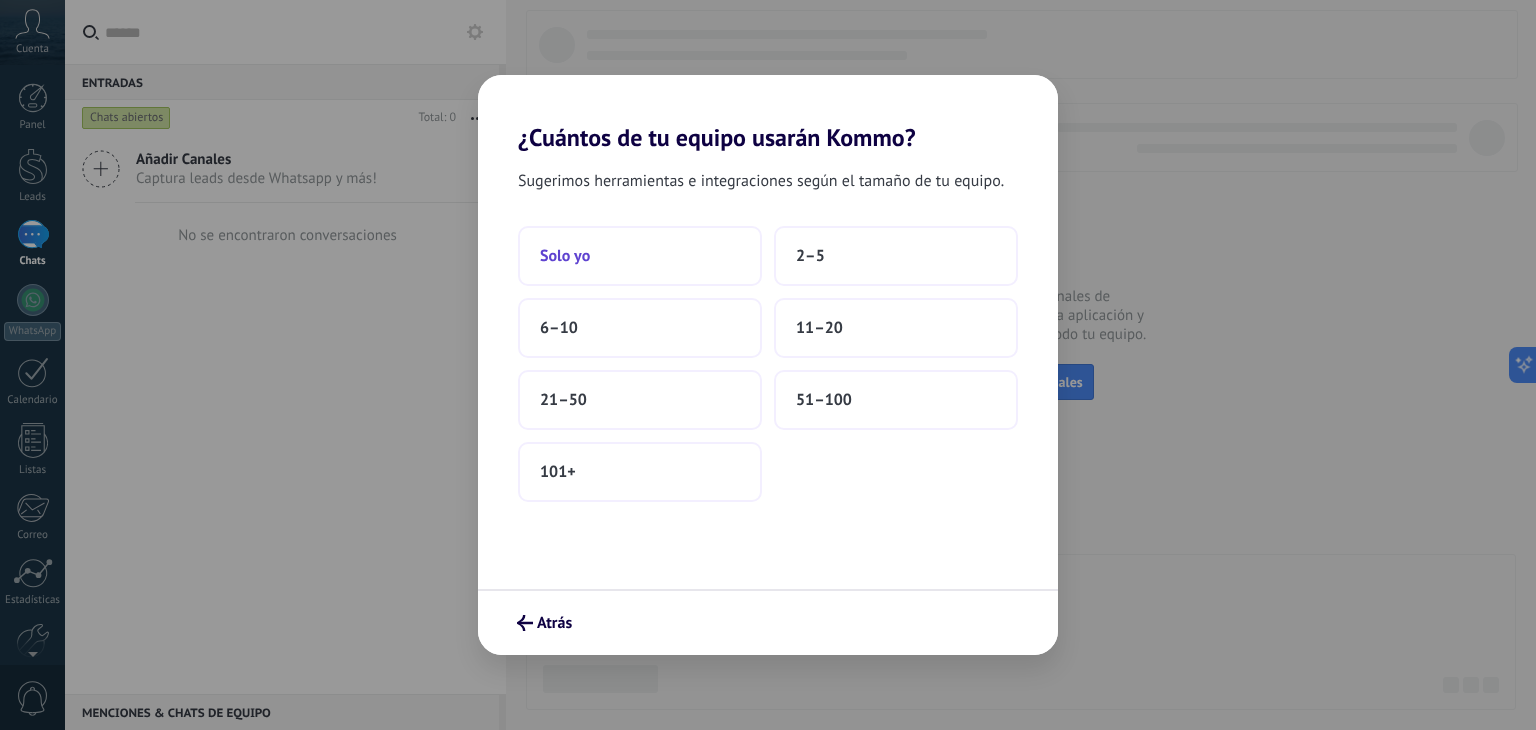 click on "Solo yo" at bounding box center [640, 256] 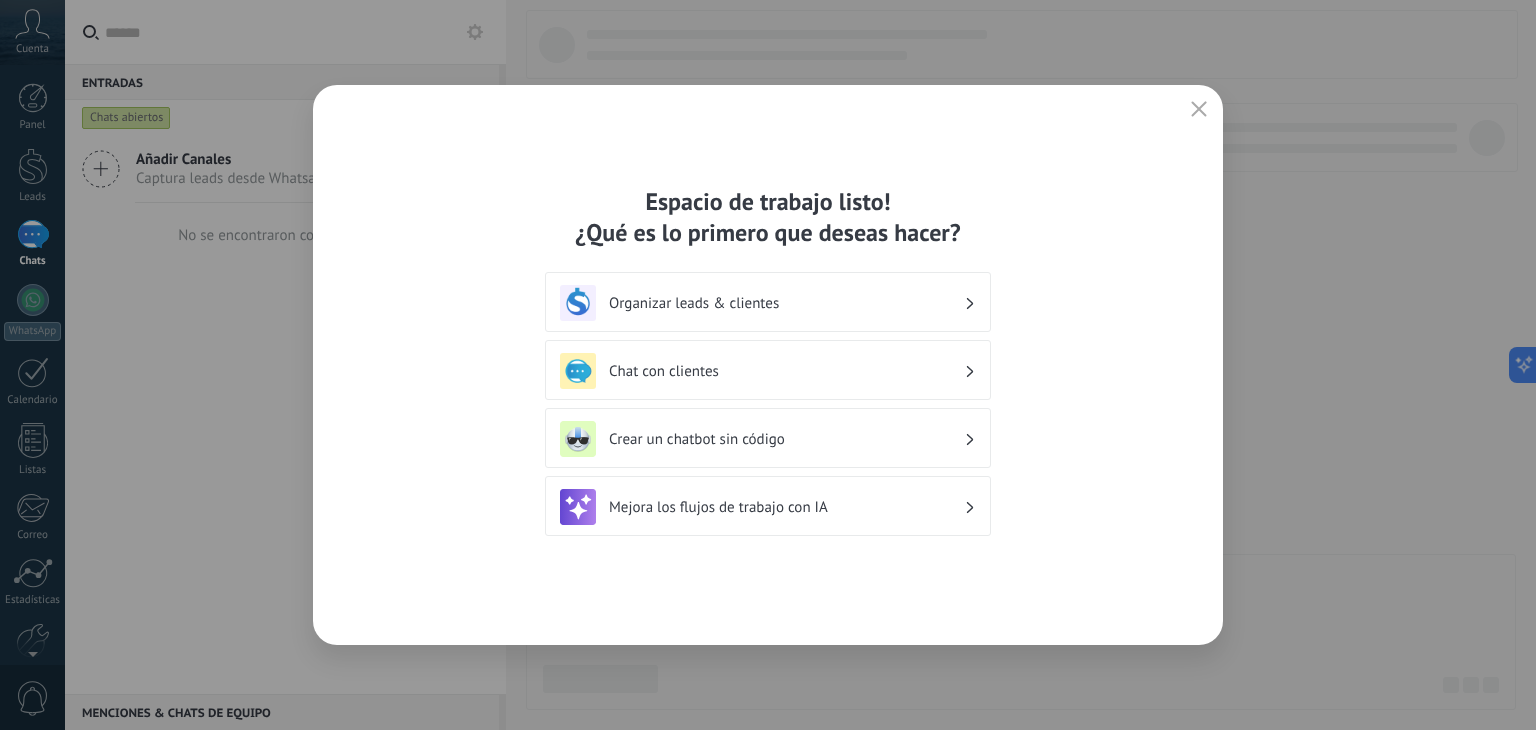 click on "Organizar leads & clientes" at bounding box center [786, 303] 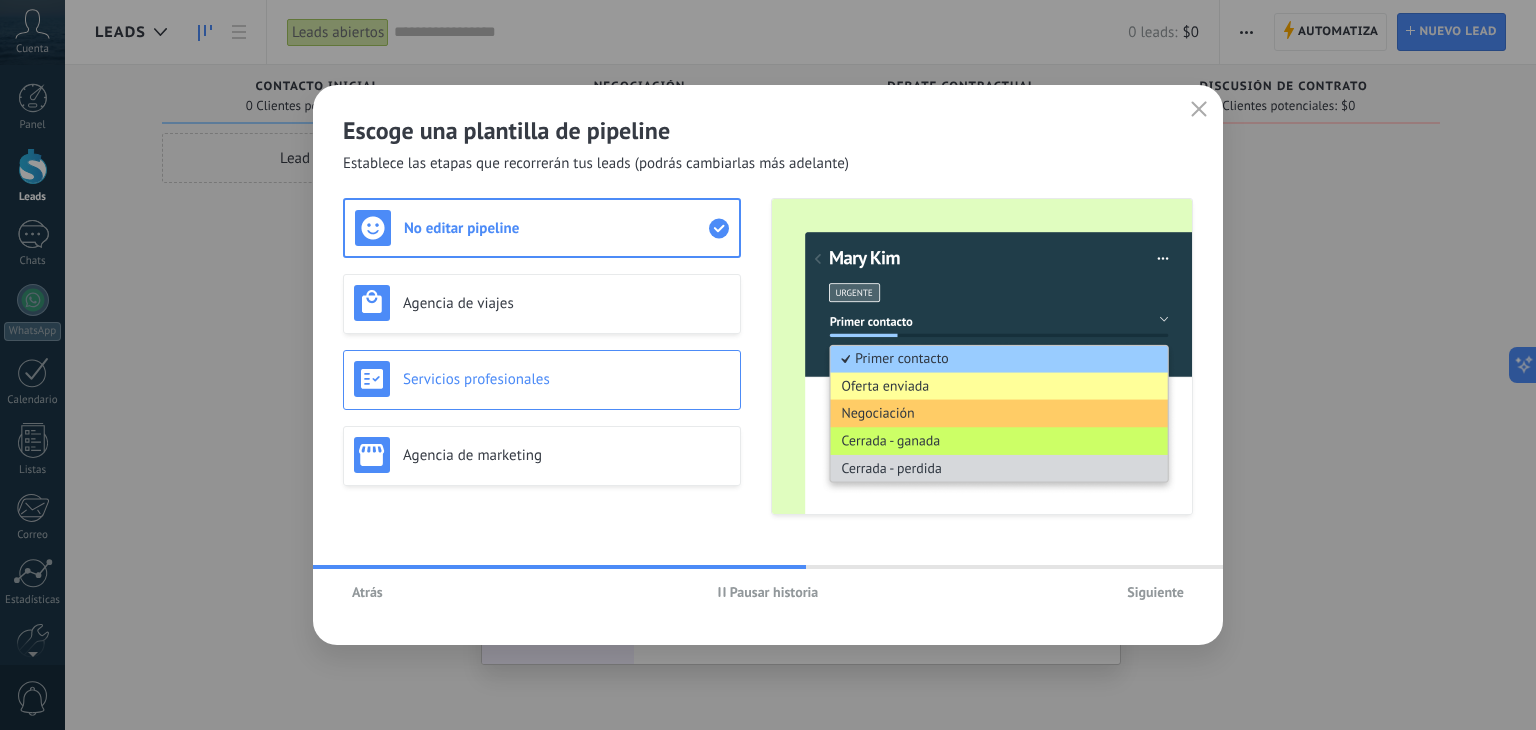 click on "Servicios profesionales" at bounding box center (566, 379) 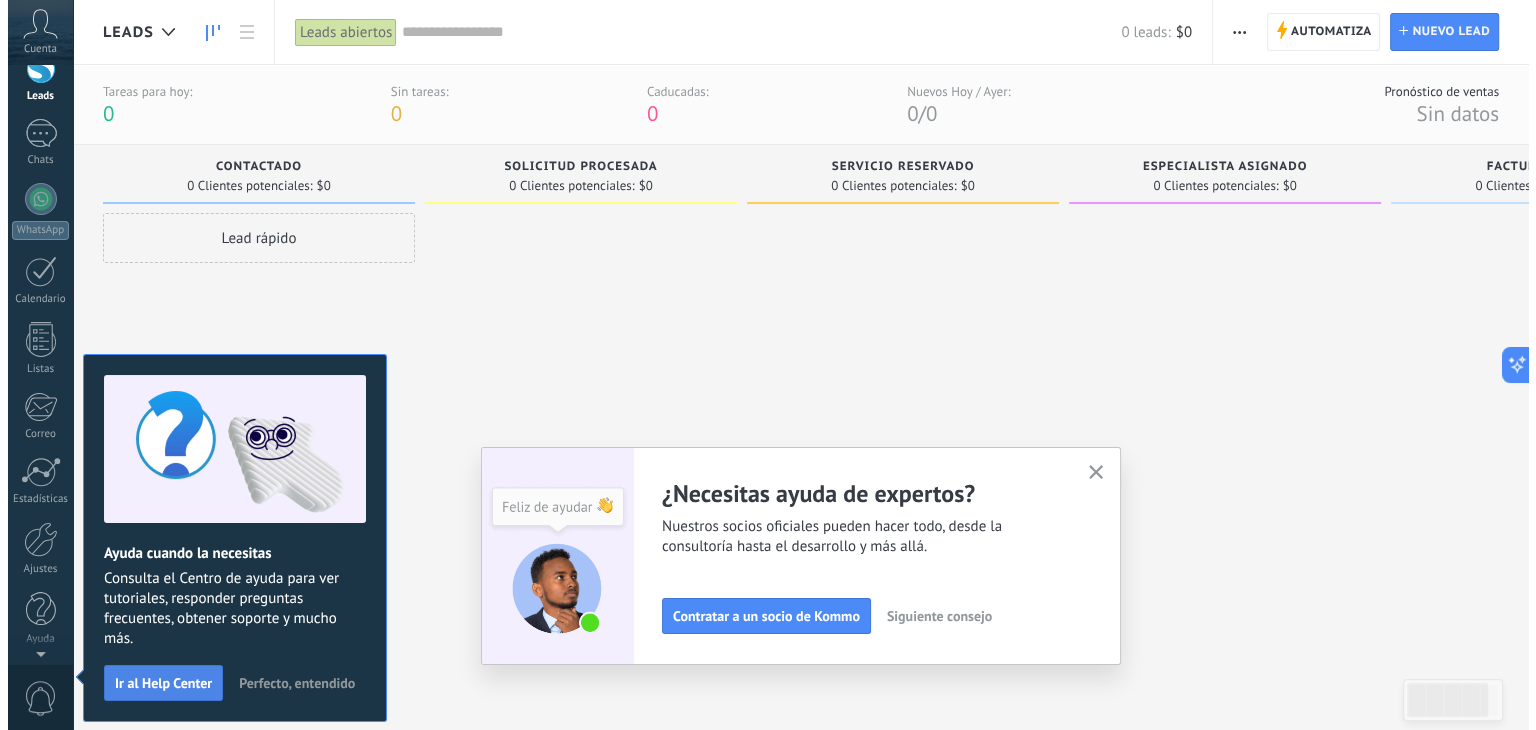 scroll, scrollTop: 0, scrollLeft: 0, axis: both 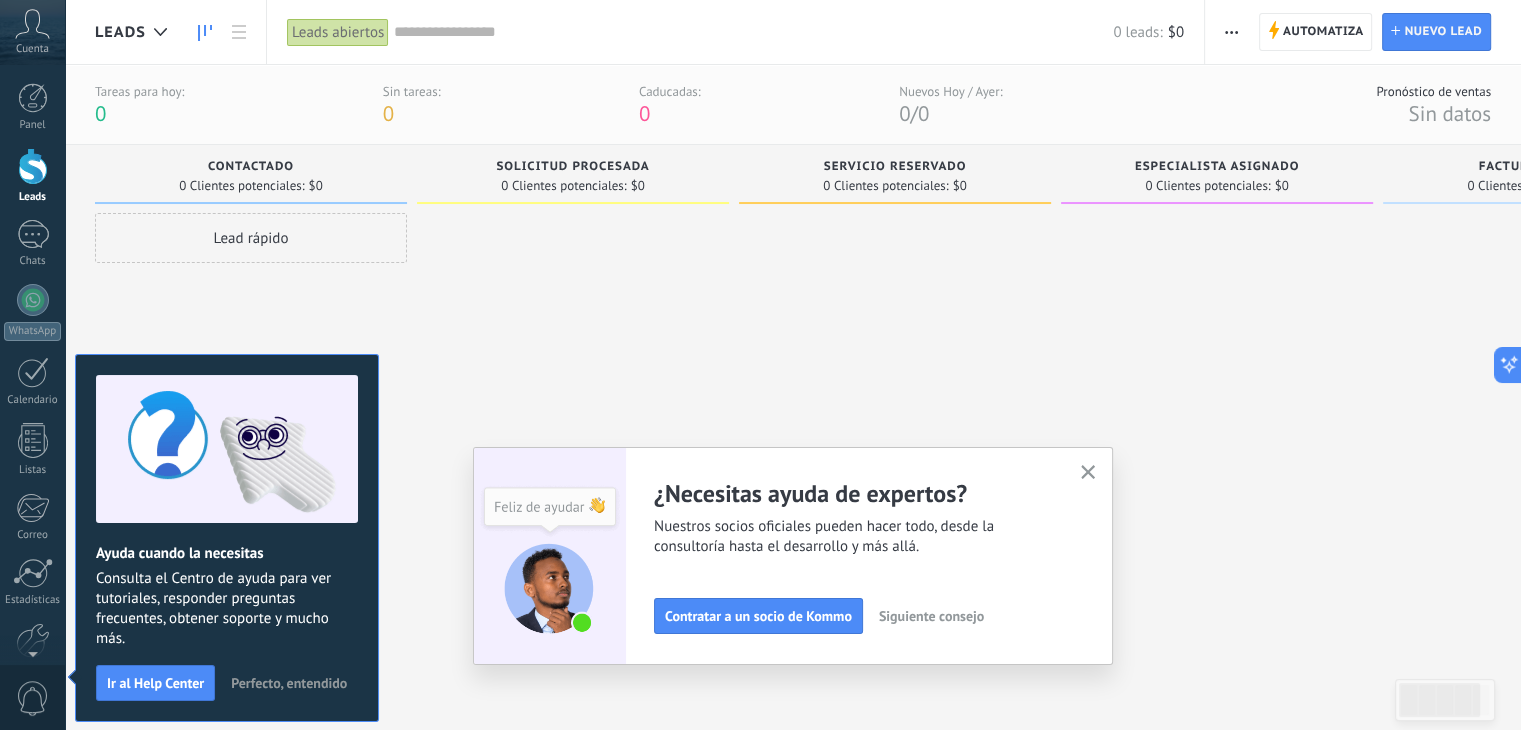 click on "Consulta el Centro de ayuda para ver tutoriales, responder preguntas frecuentes, obtener soporte y mucho más." at bounding box center [227, 609] 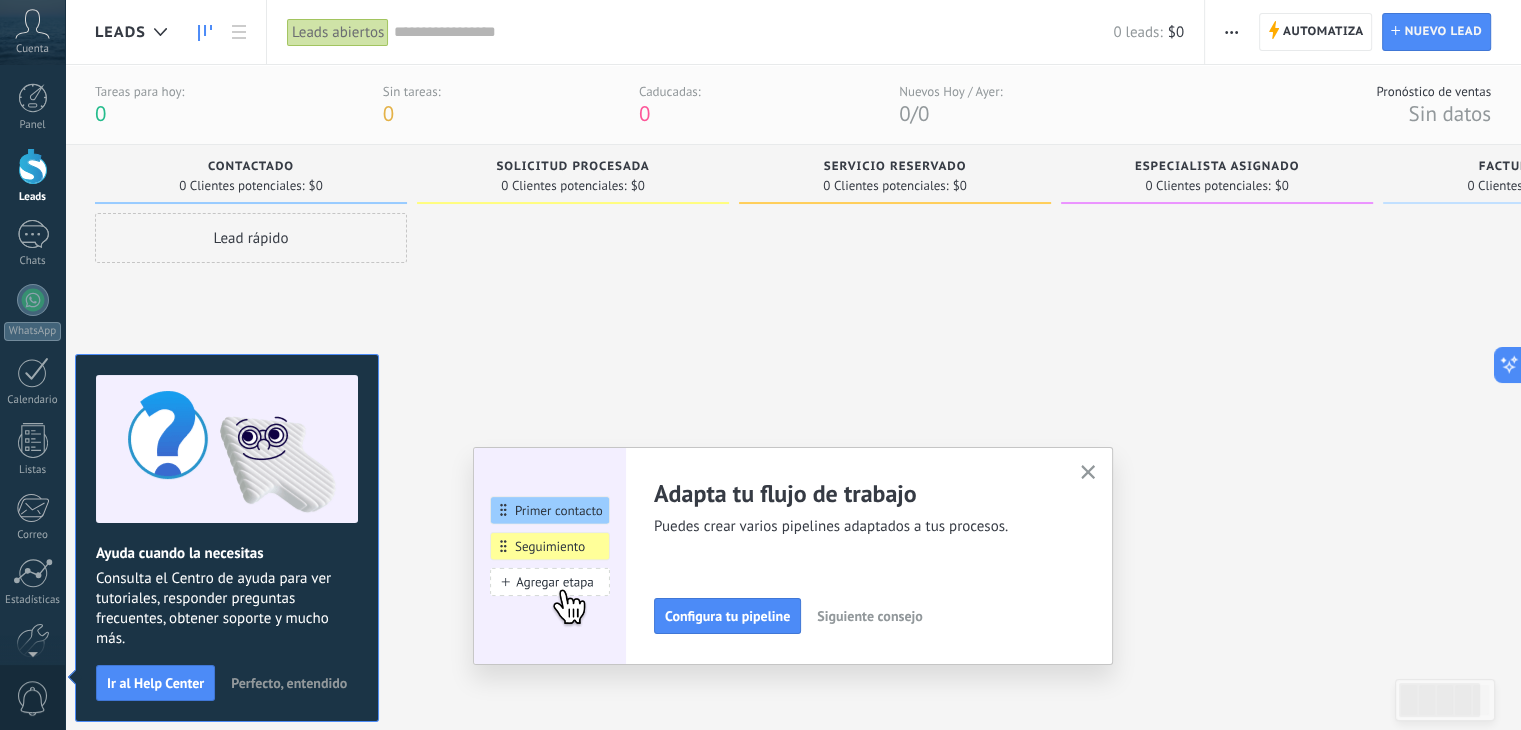 click on "Perfecto, entendido" at bounding box center (289, 683) 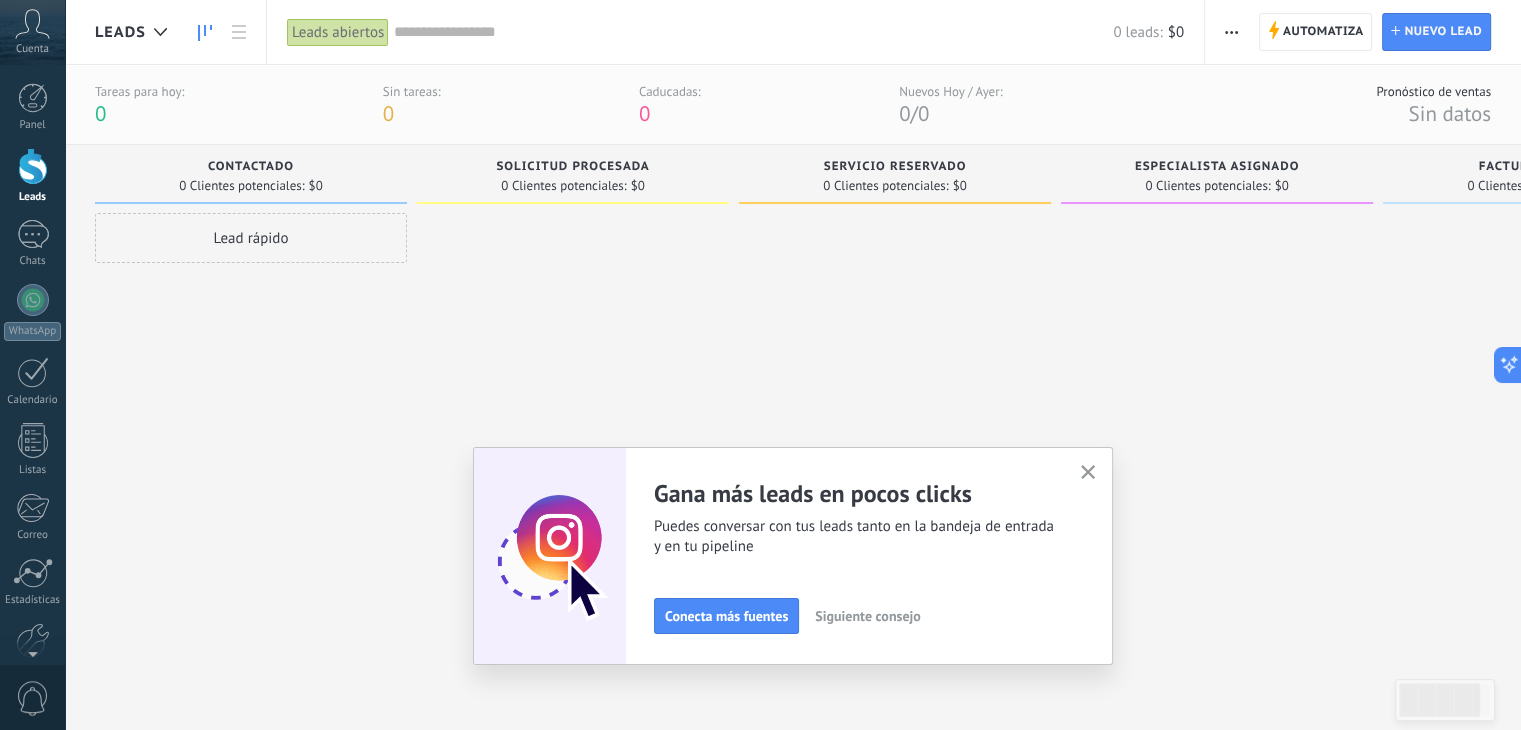 click 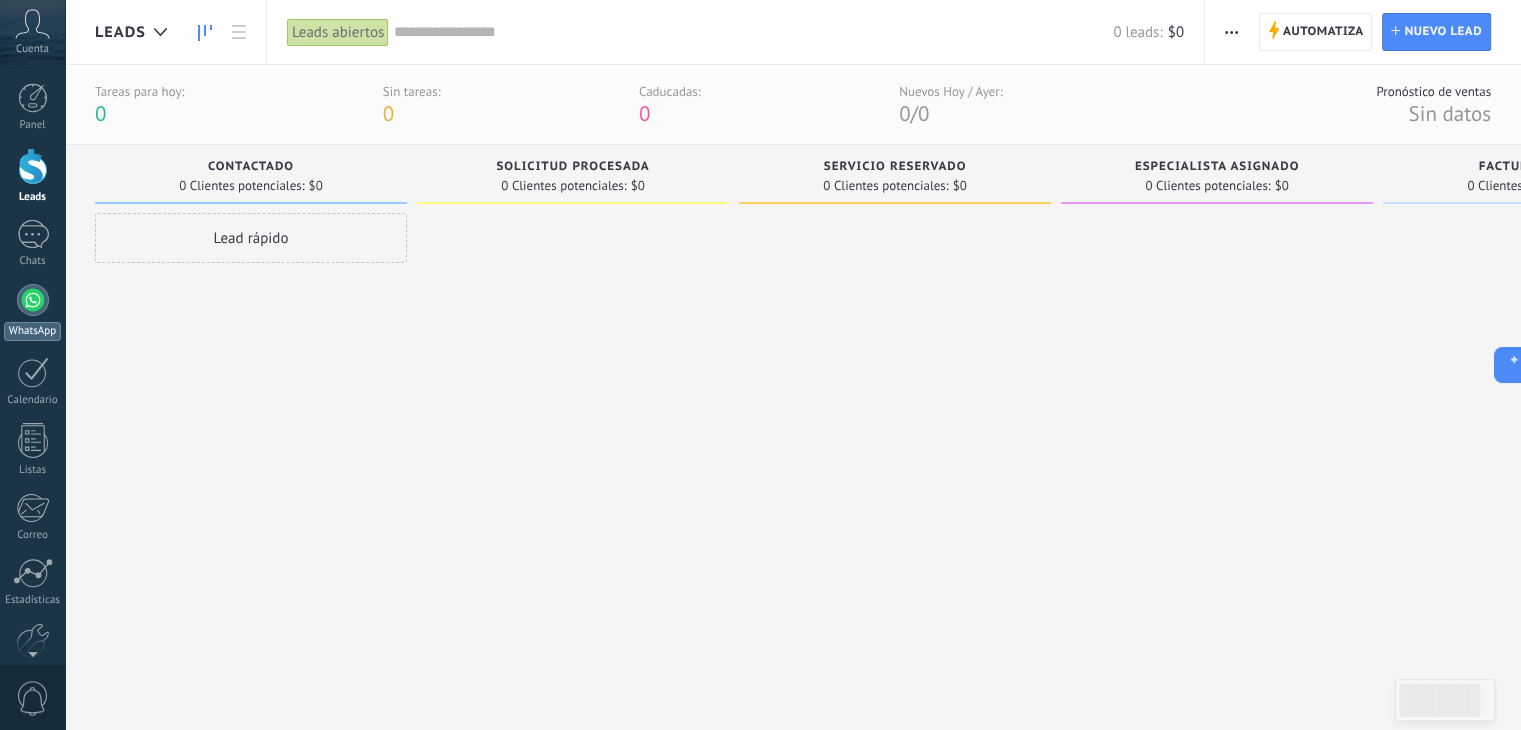 click at bounding box center [33, 300] 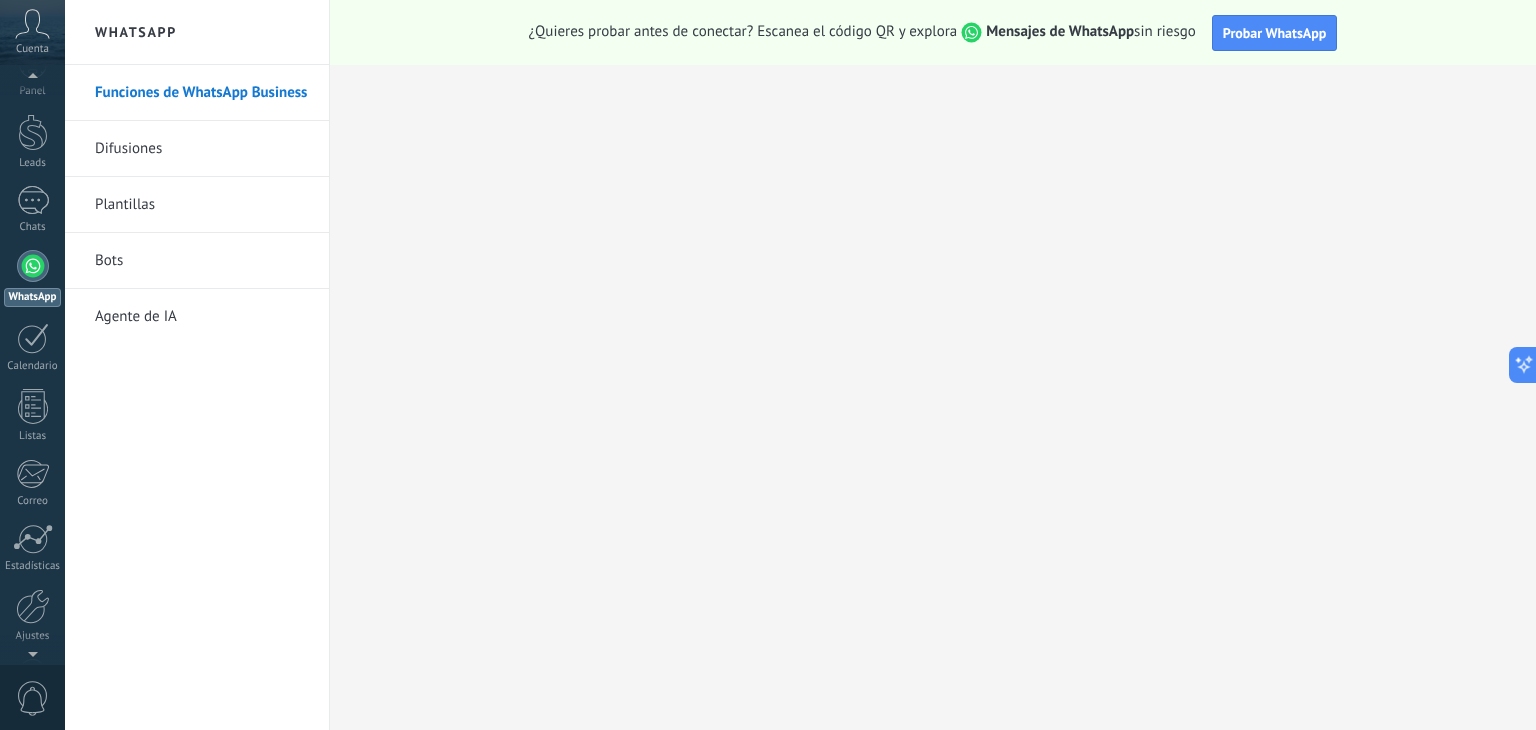 scroll, scrollTop: 0, scrollLeft: 0, axis: both 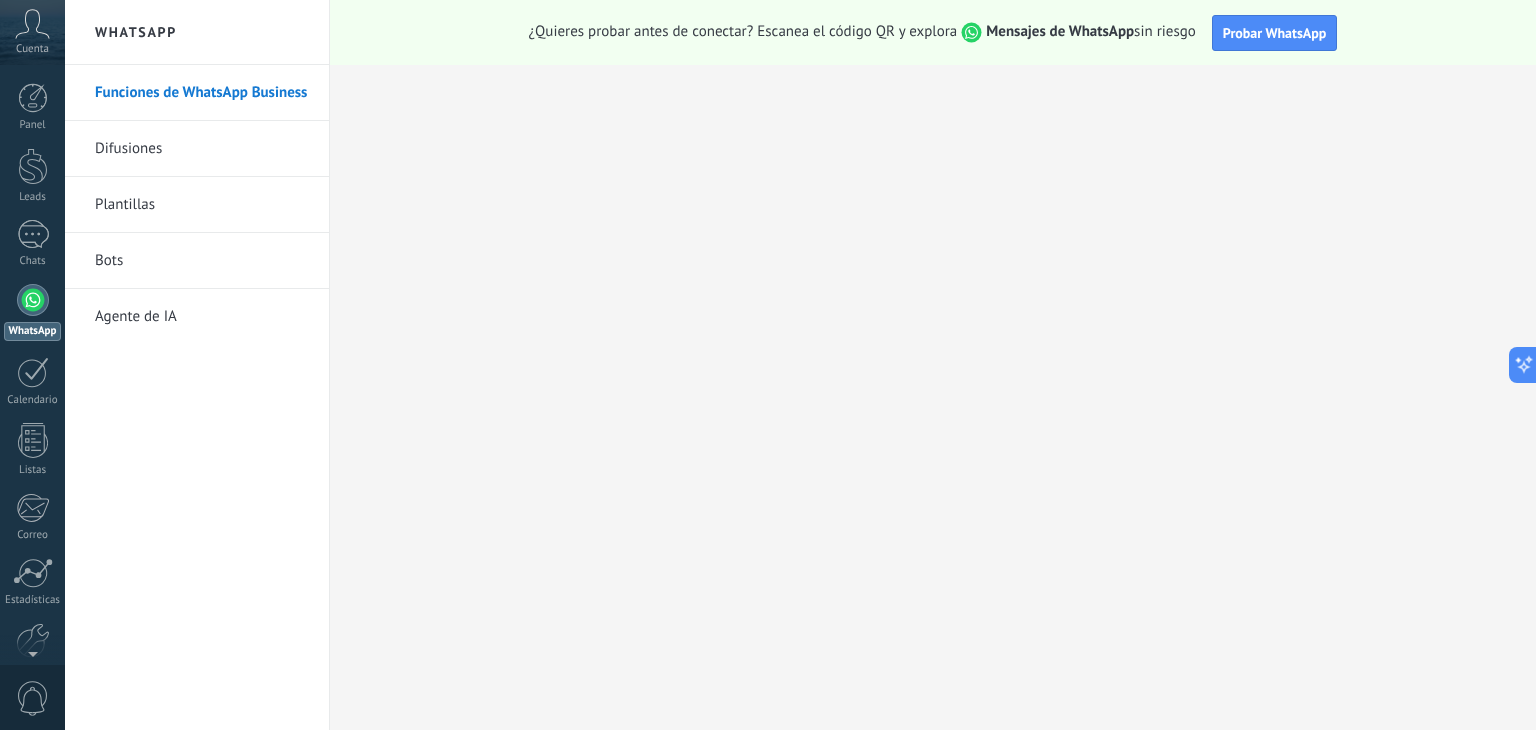 click 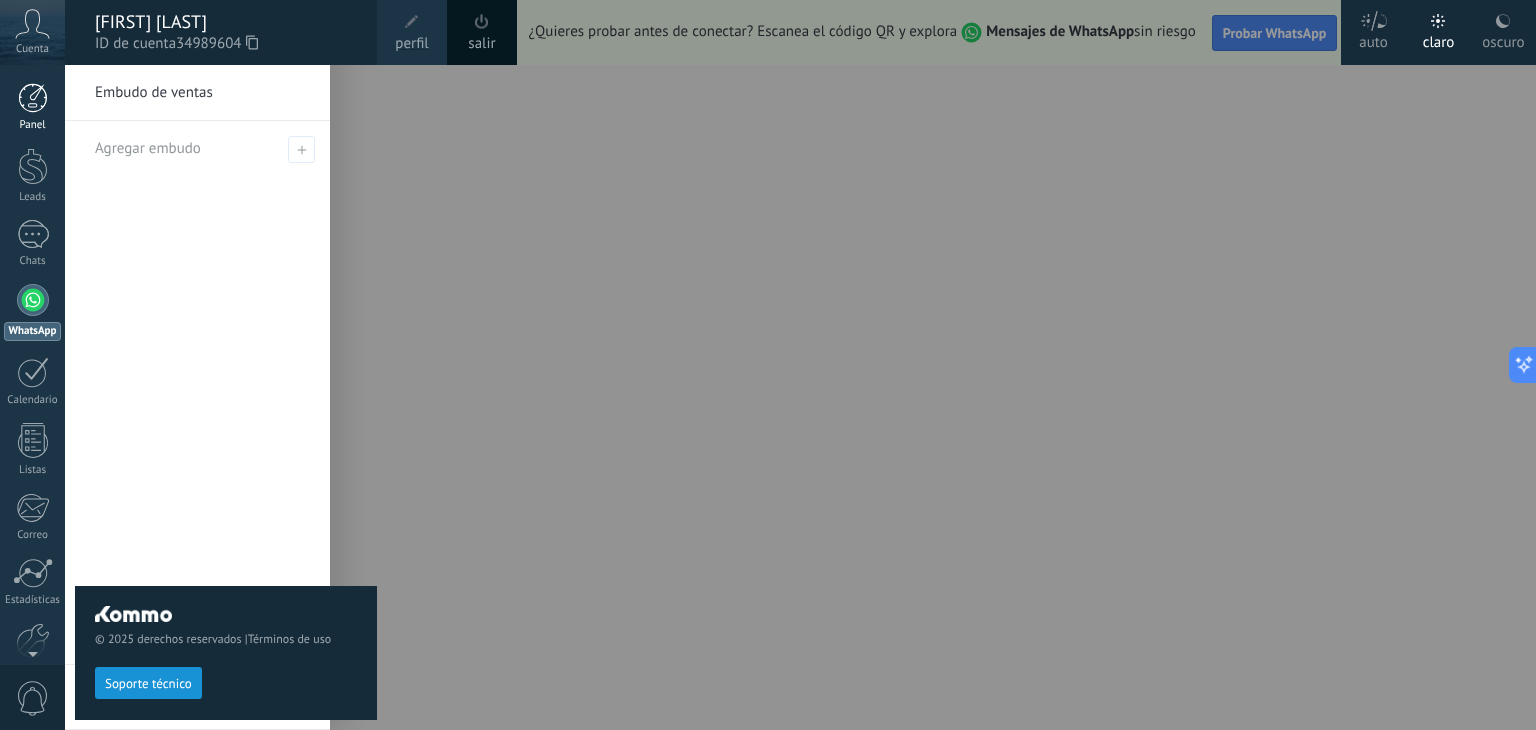 click at bounding box center (33, 98) 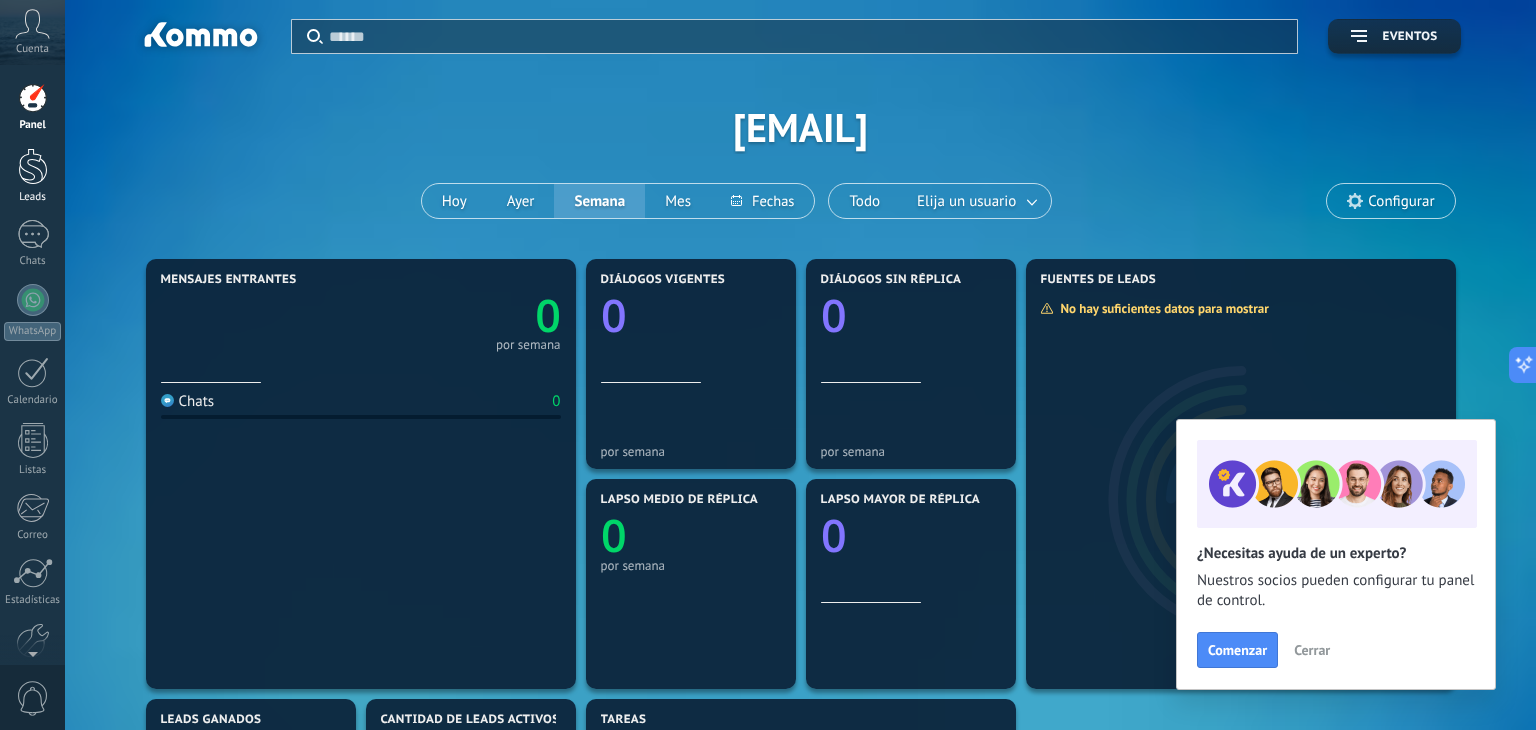 click at bounding box center (33, 166) 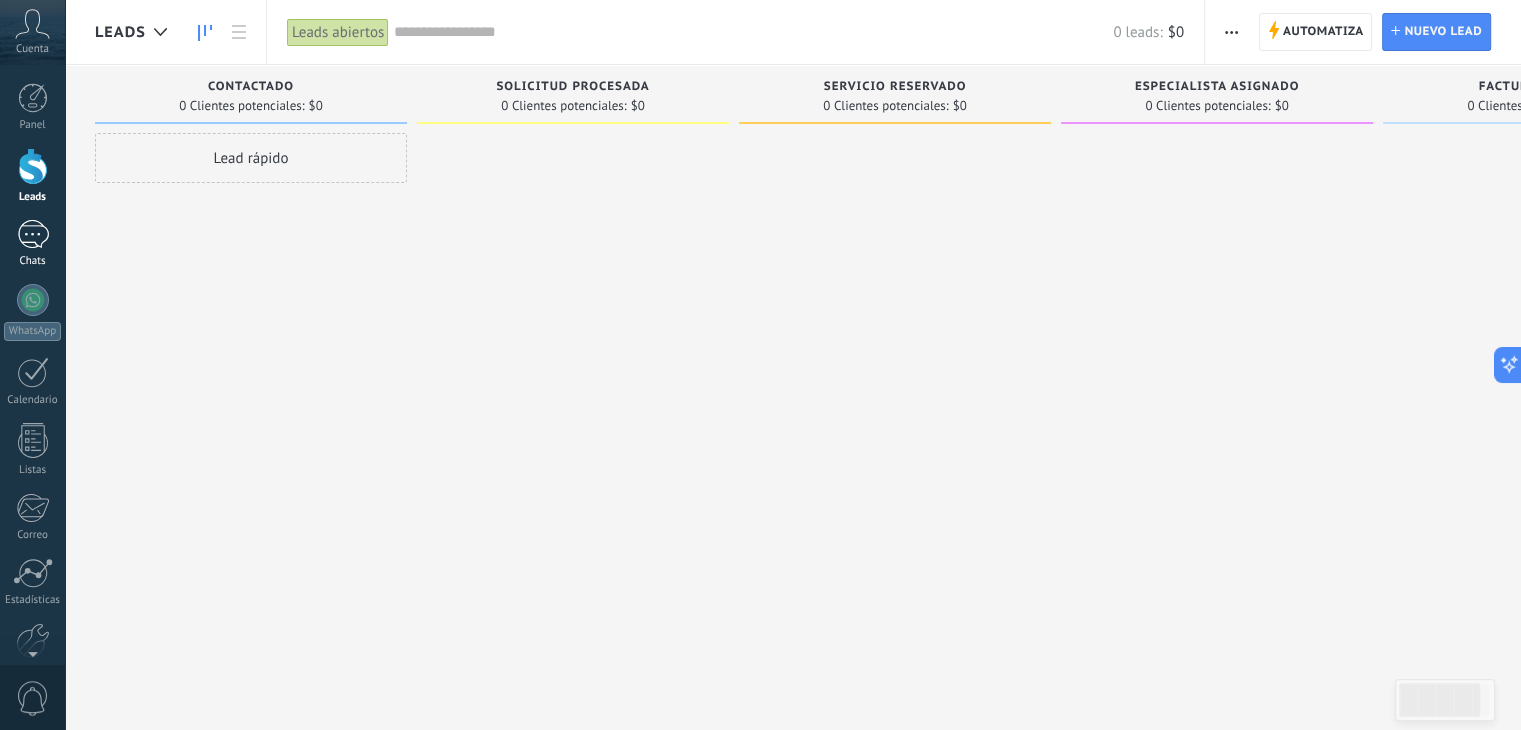 click at bounding box center (33, 234) 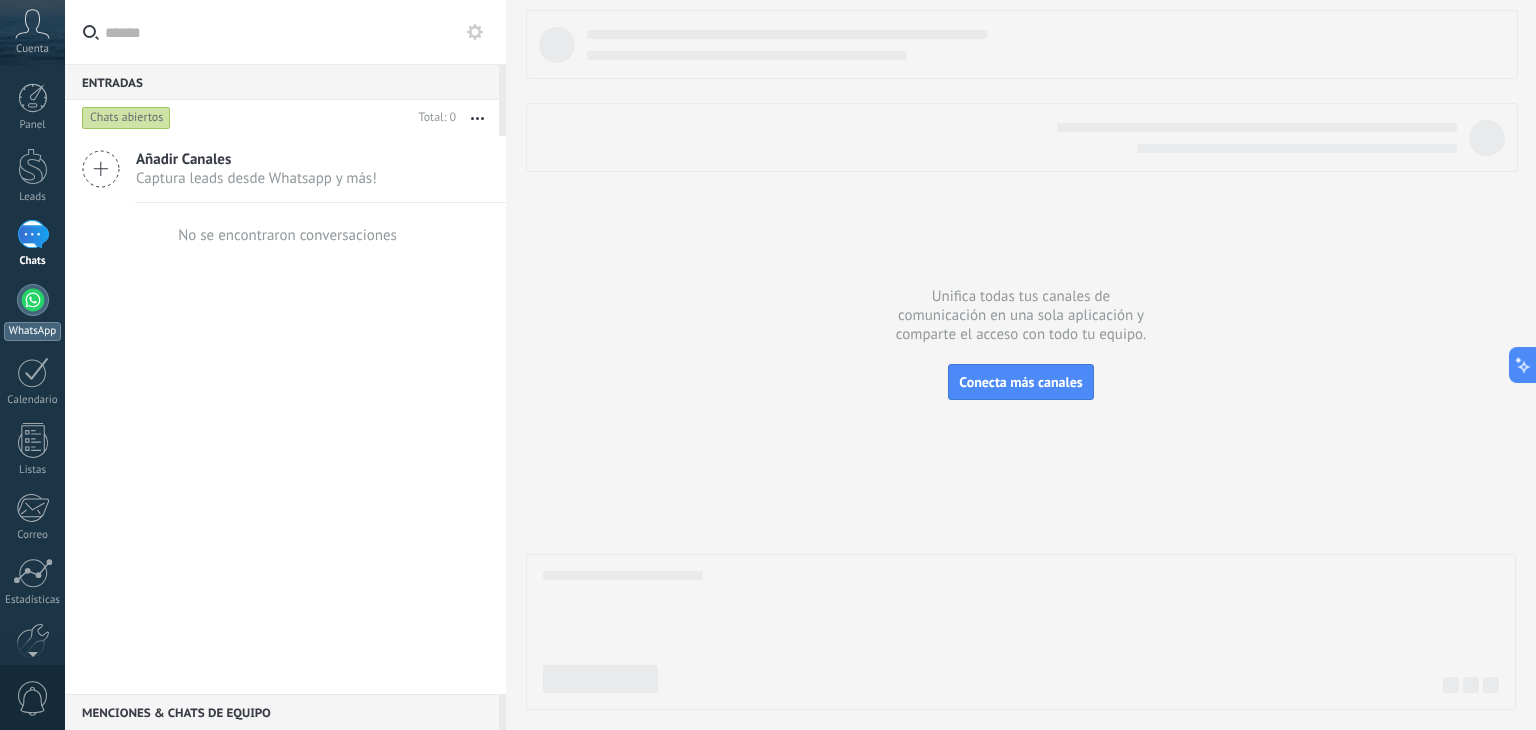 click at bounding box center (33, 300) 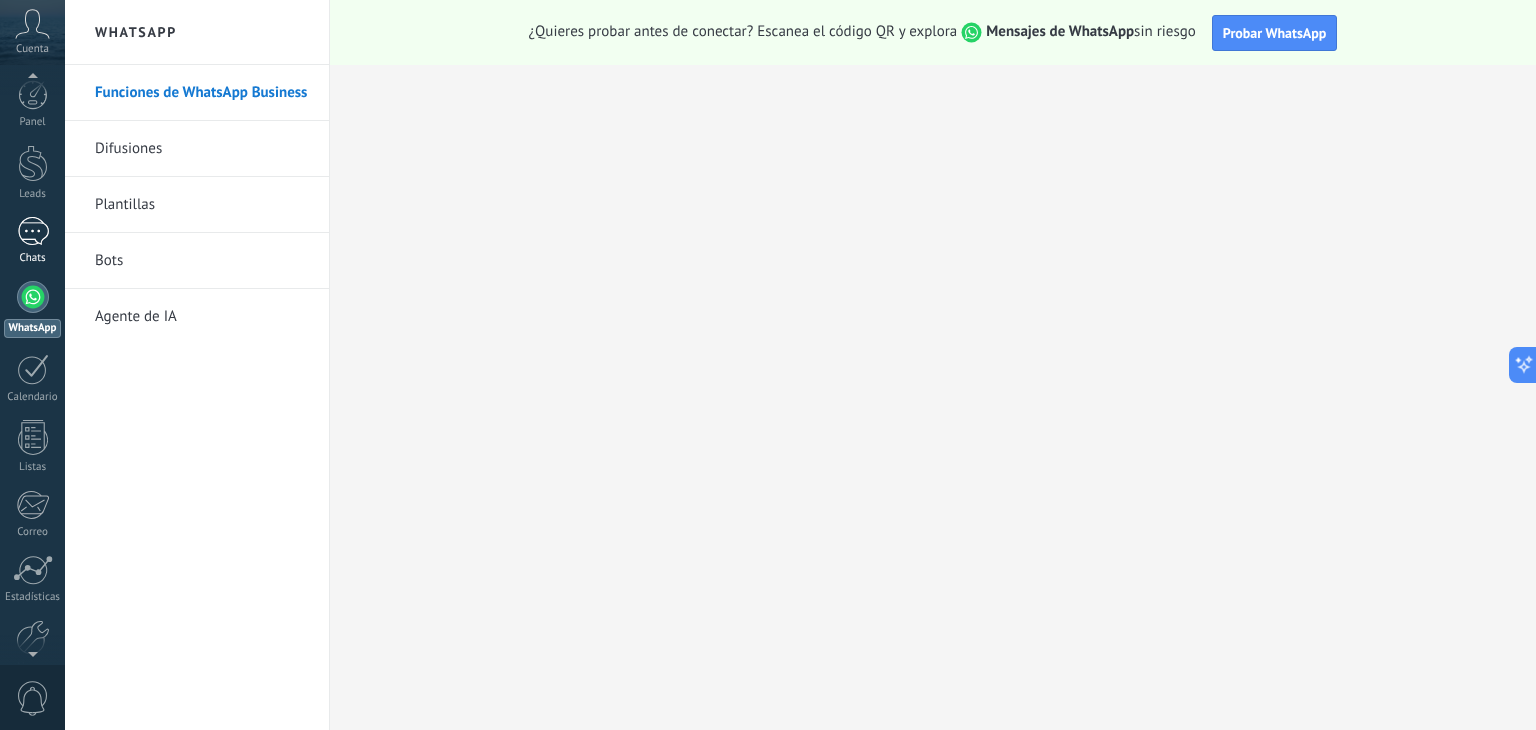 scroll, scrollTop: 0, scrollLeft: 0, axis: both 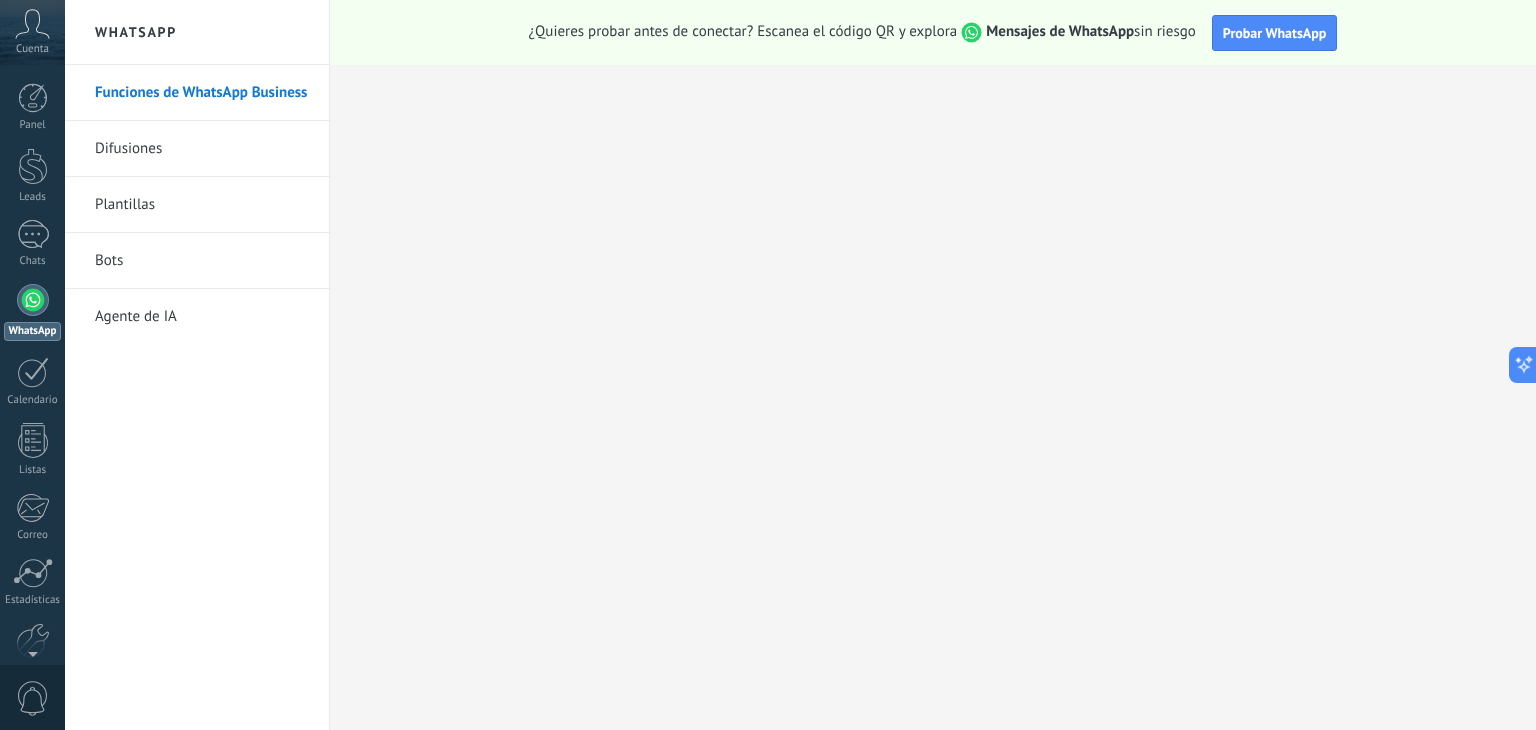 click on "Cuenta" at bounding box center [32, 32] 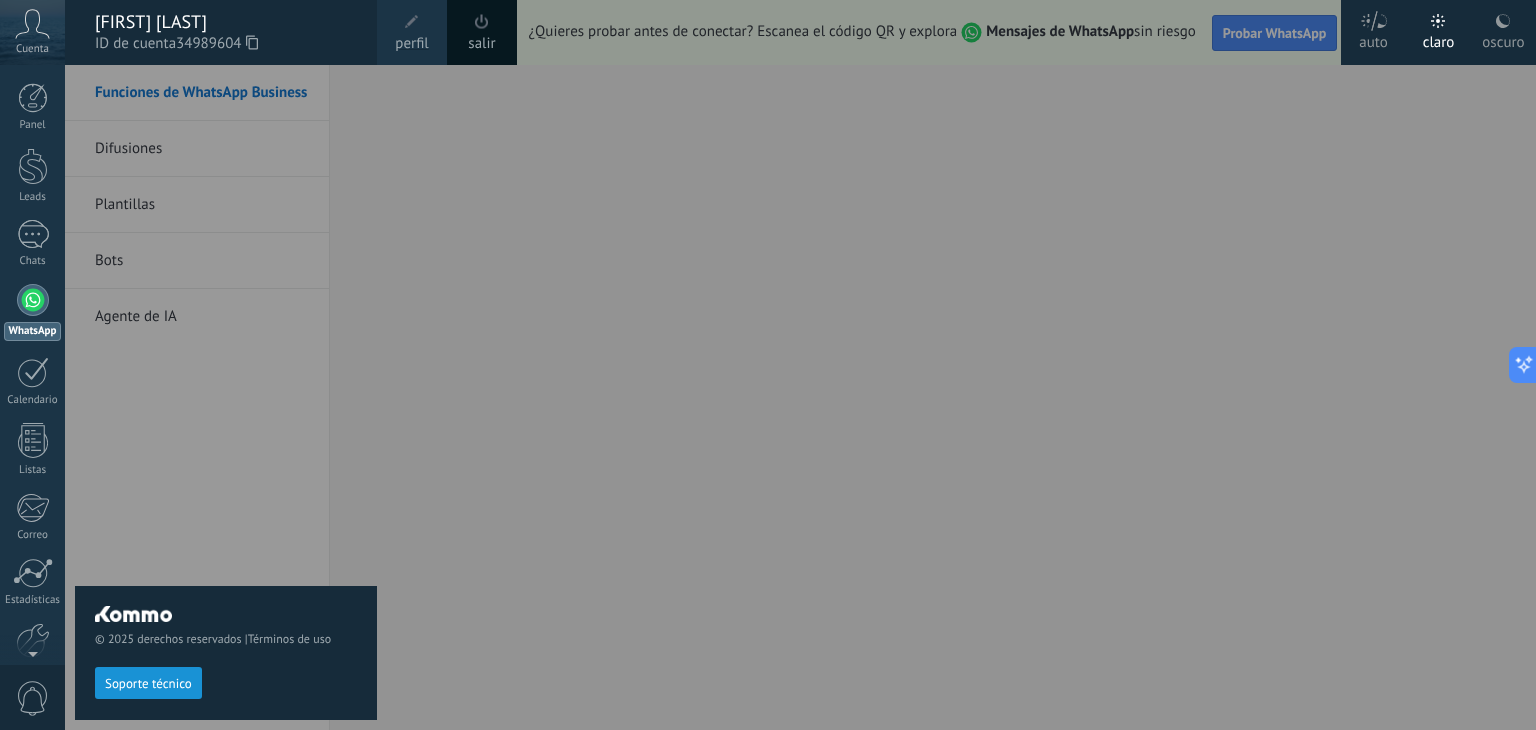 click on "perfil" at bounding box center (411, 44) 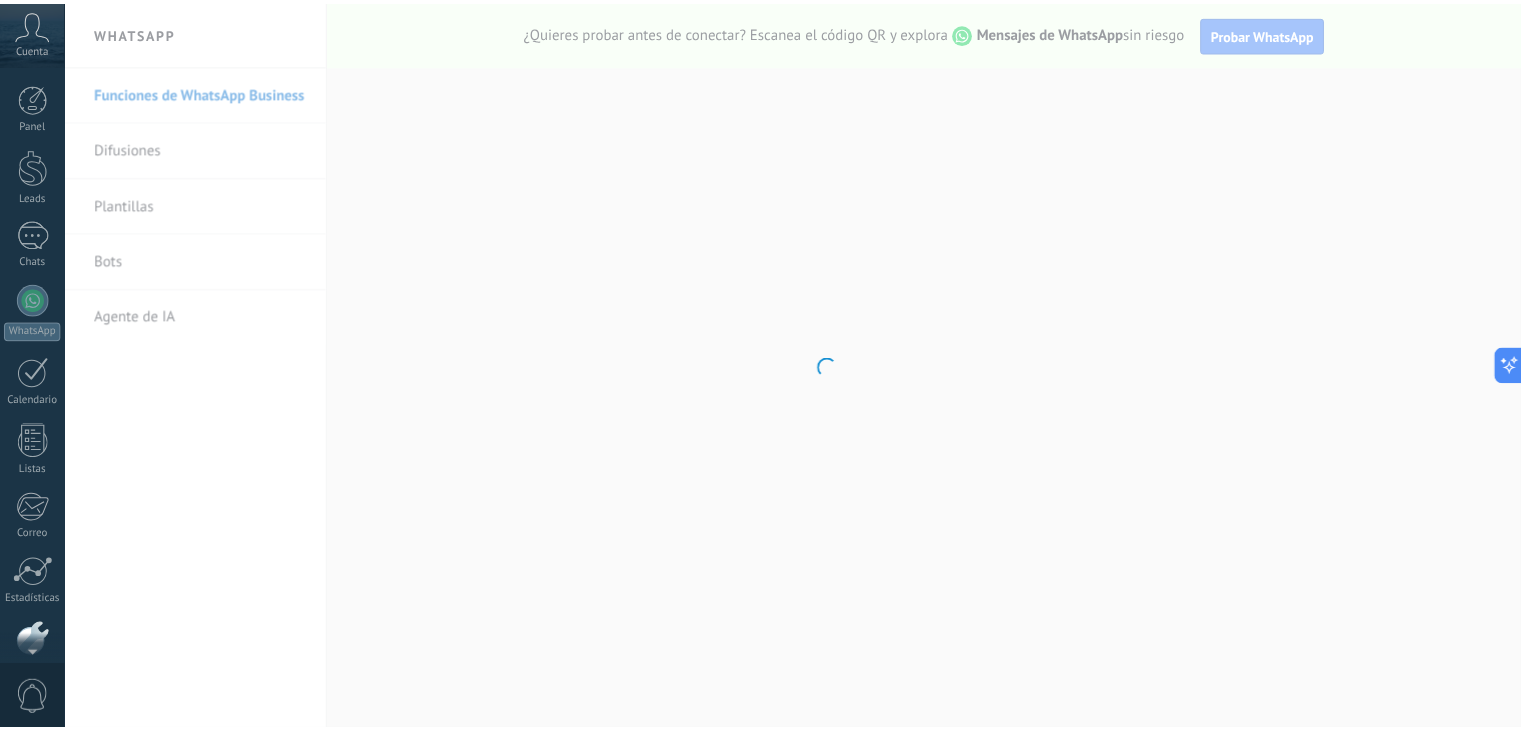 scroll, scrollTop: 101, scrollLeft: 0, axis: vertical 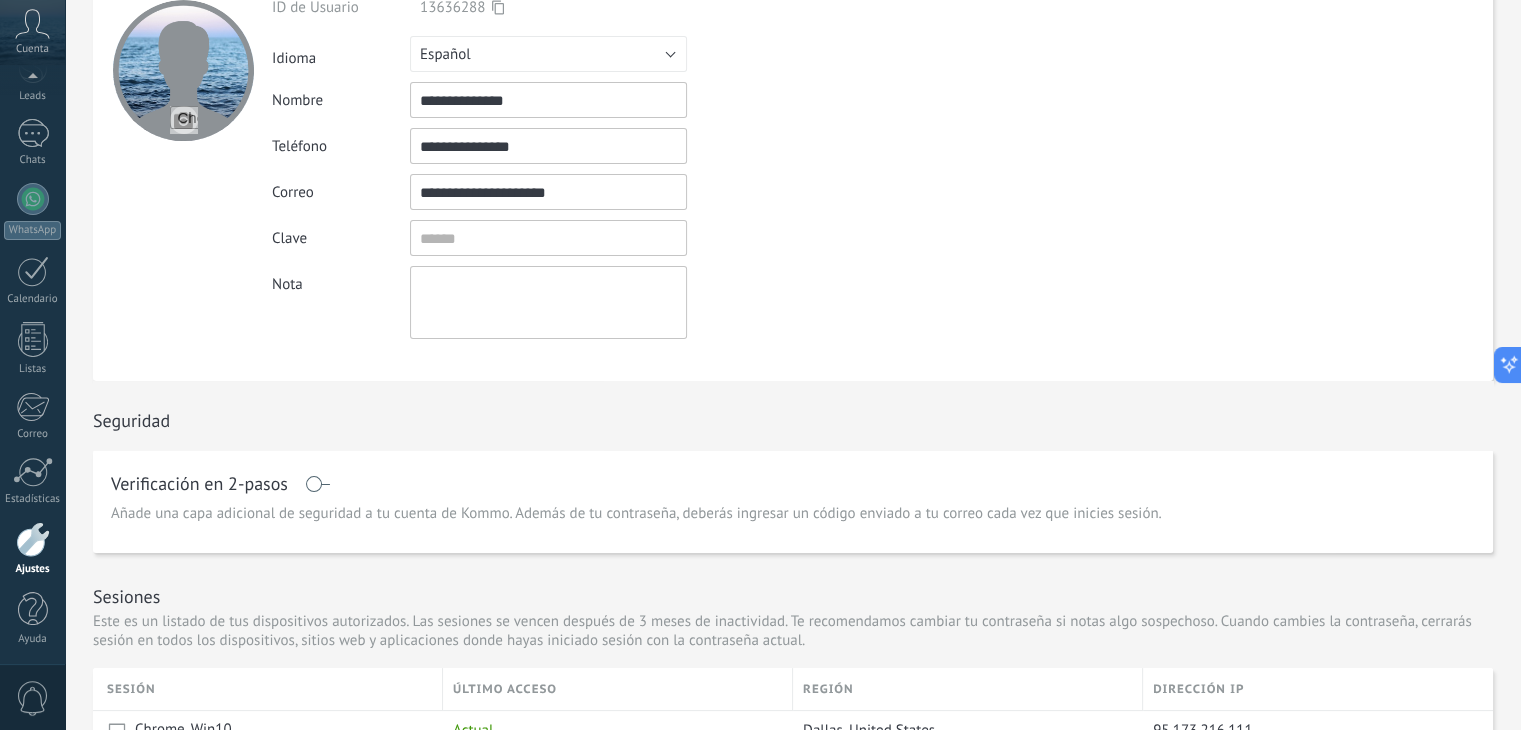 click at bounding box center [317, 484] 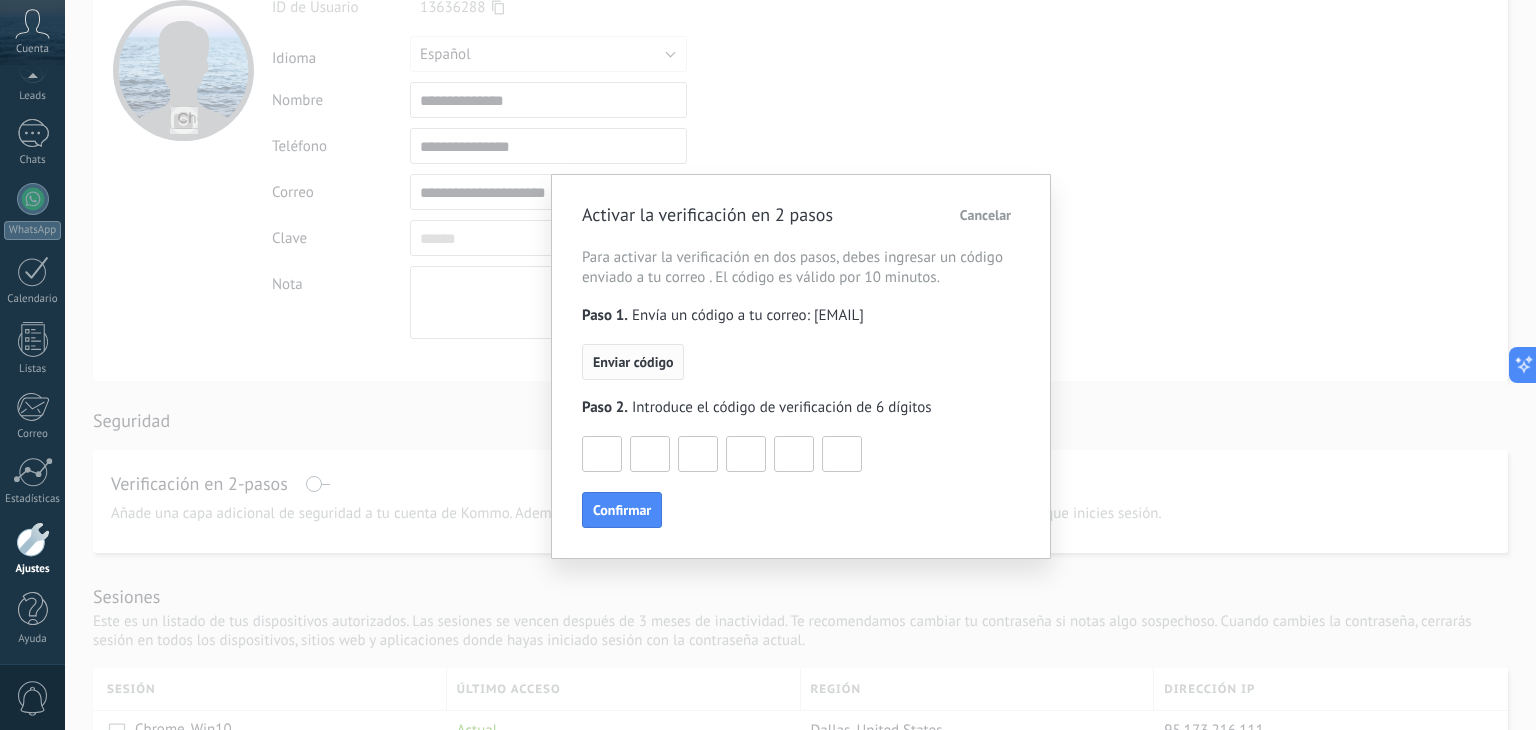 click on "Enviar código" at bounding box center [633, 362] 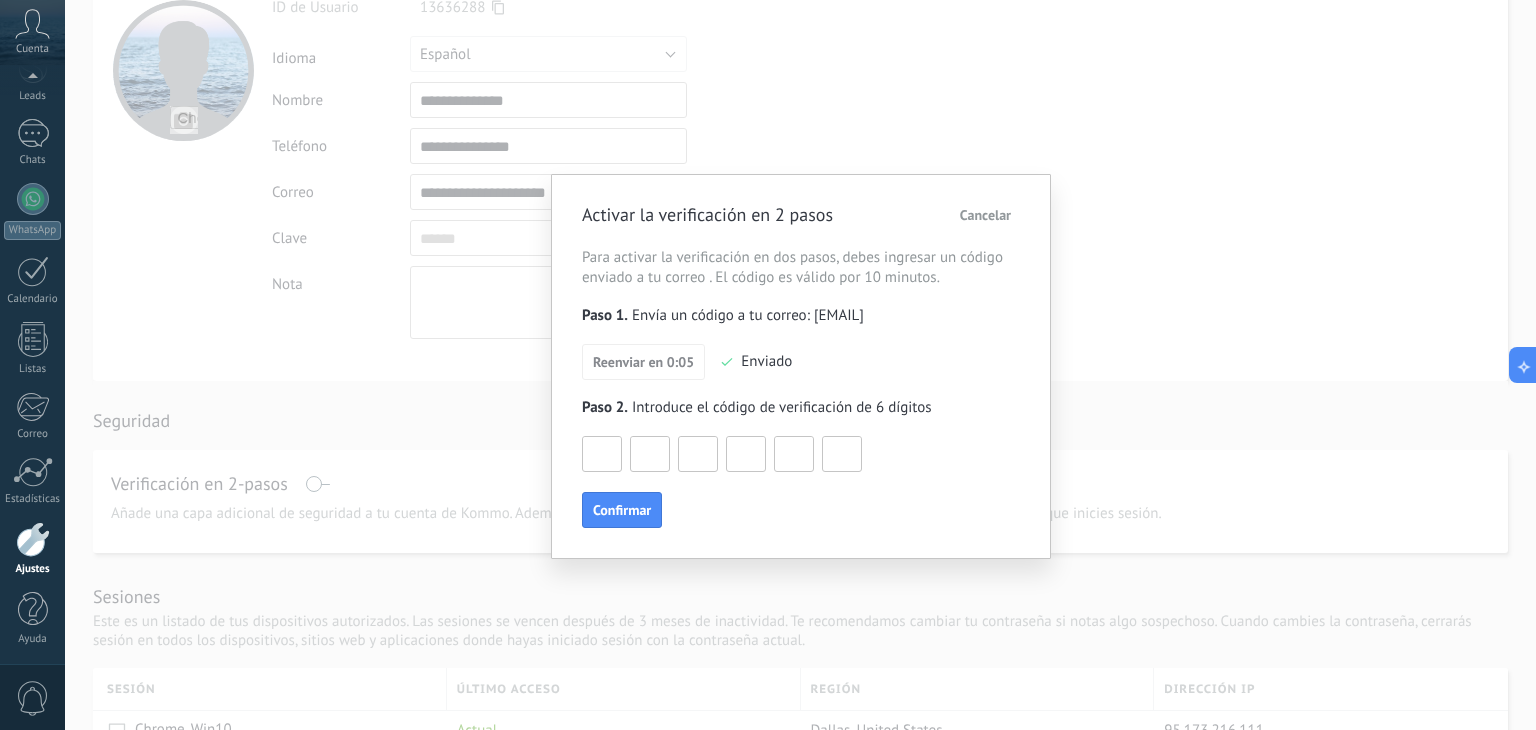 click on "Cancelar" at bounding box center [985, 215] 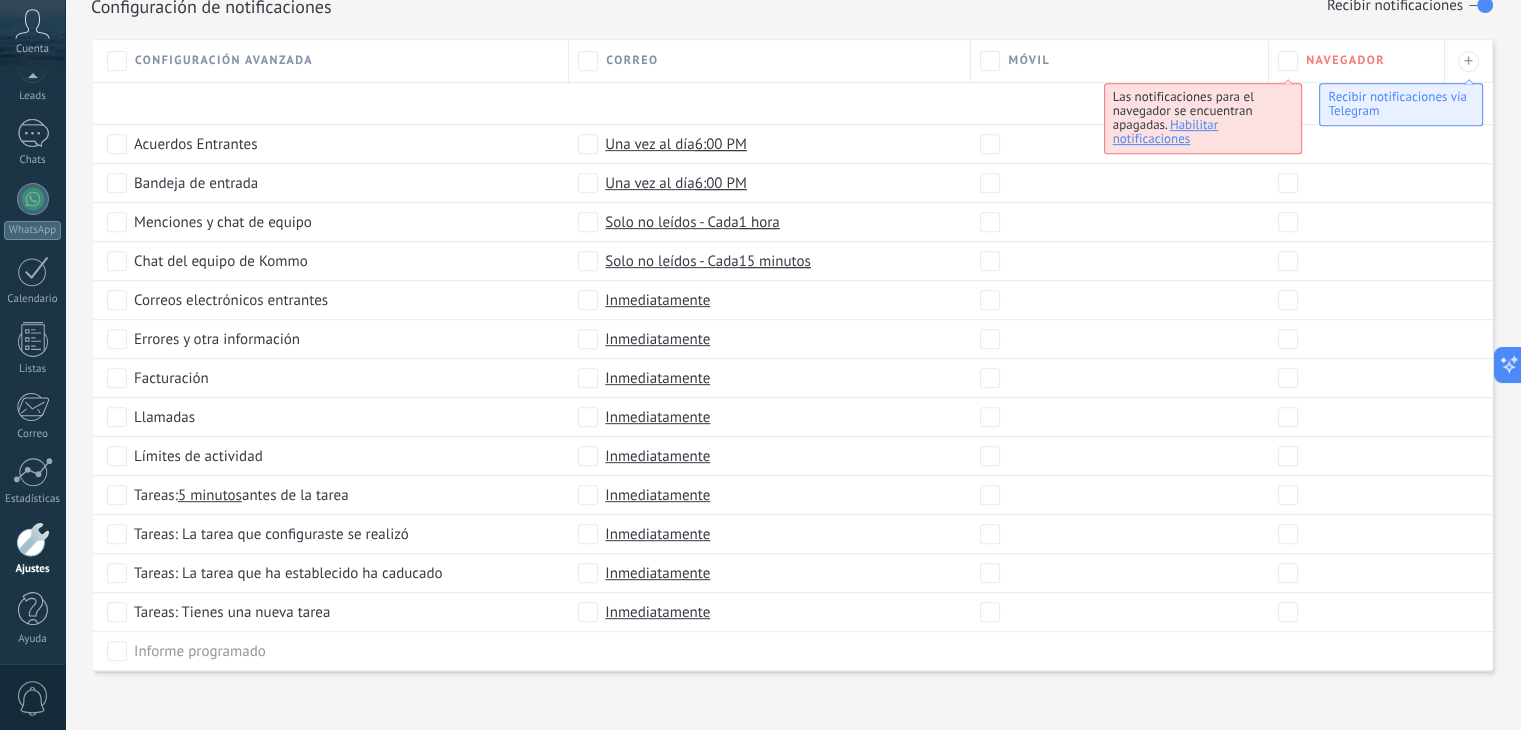 scroll, scrollTop: 907, scrollLeft: 0, axis: vertical 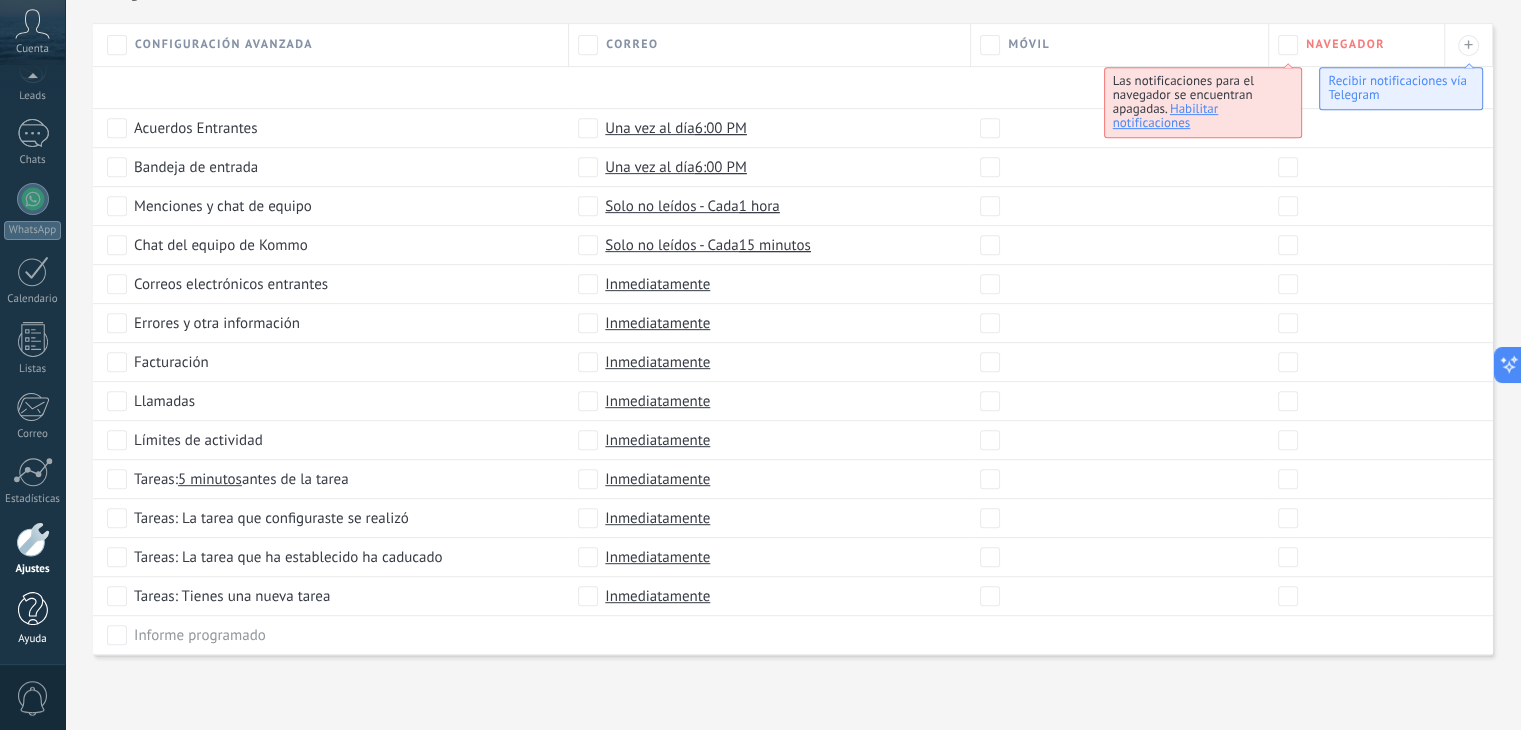 click at bounding box center [33, 609] 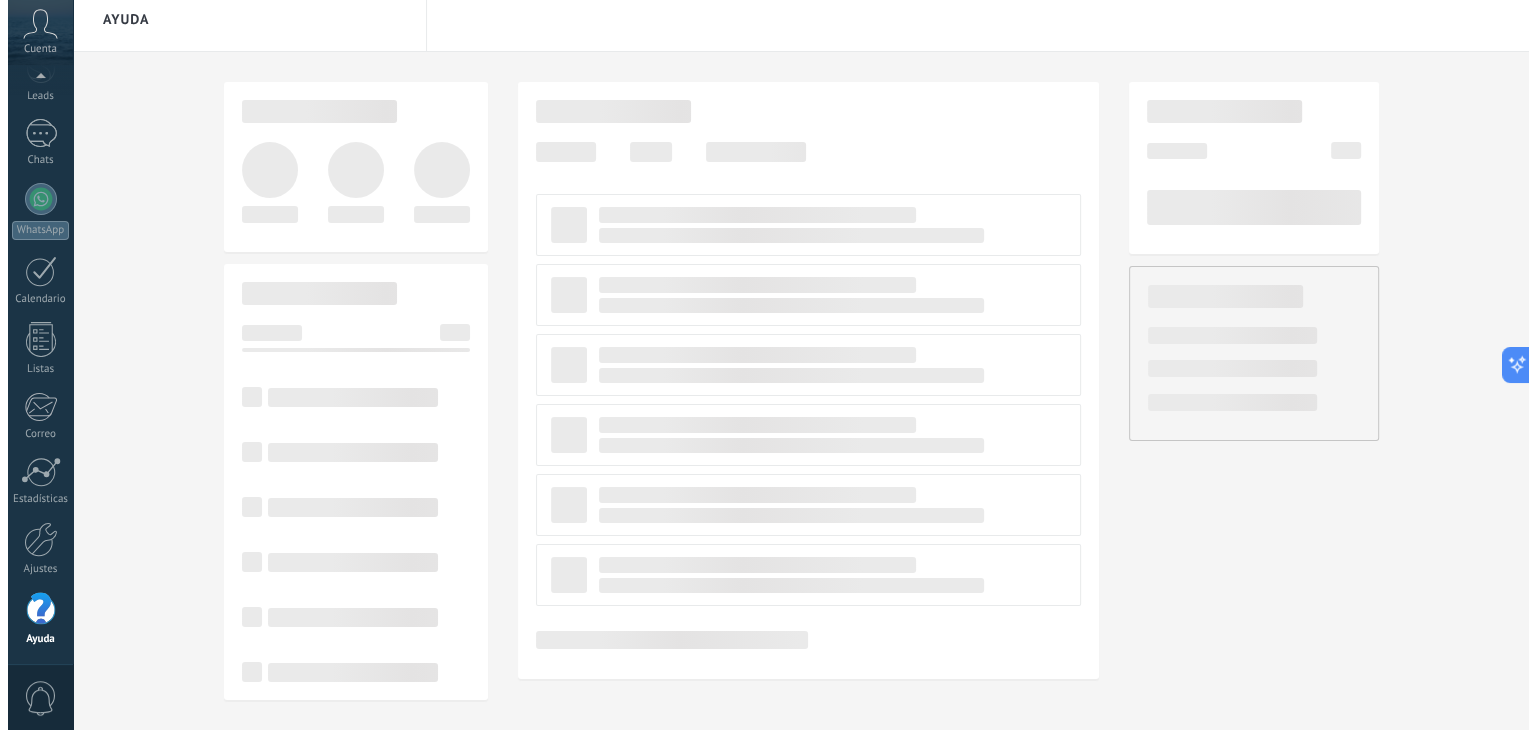 scroll, scrollTop: 0, scrollLeft: 0, axis: both 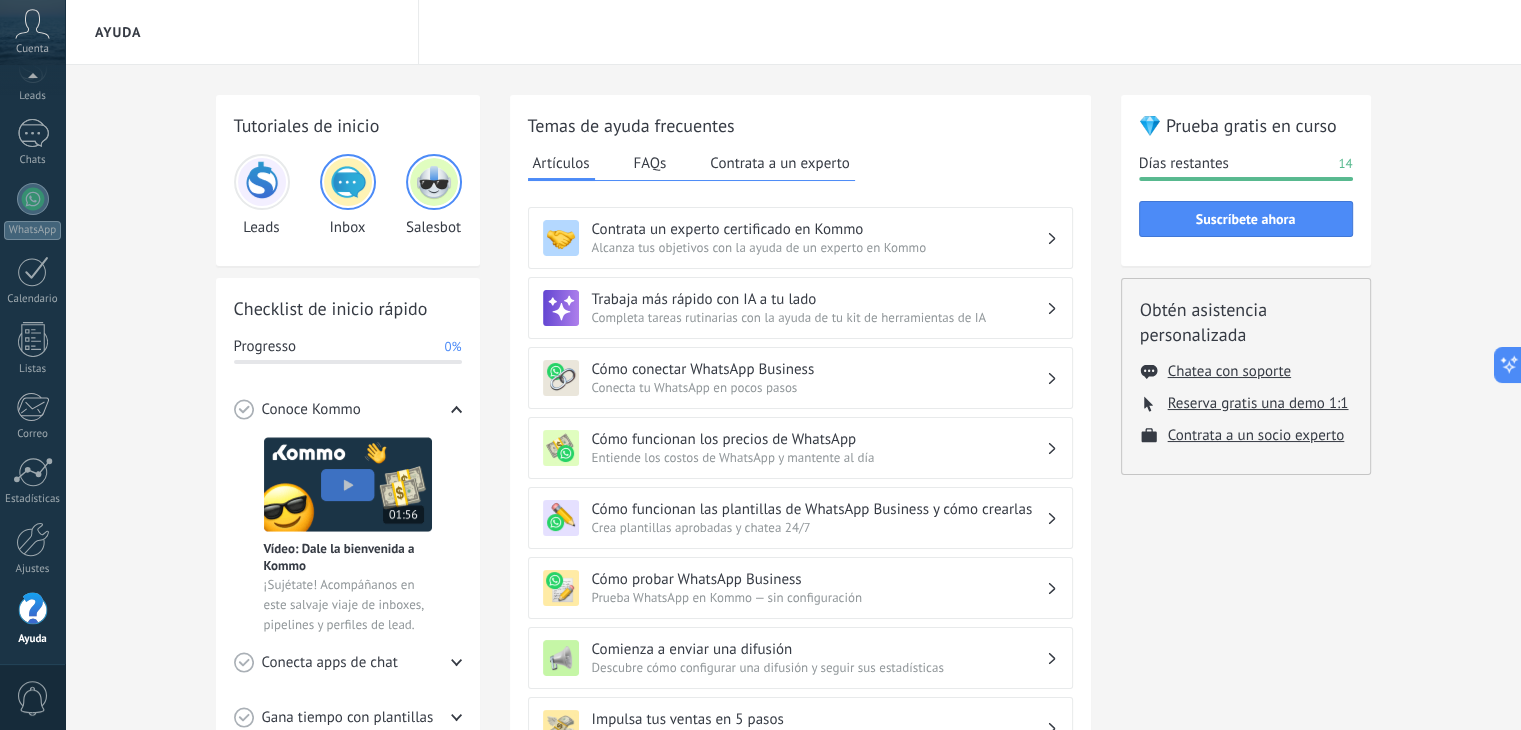 click at bounding box center [348, 484] 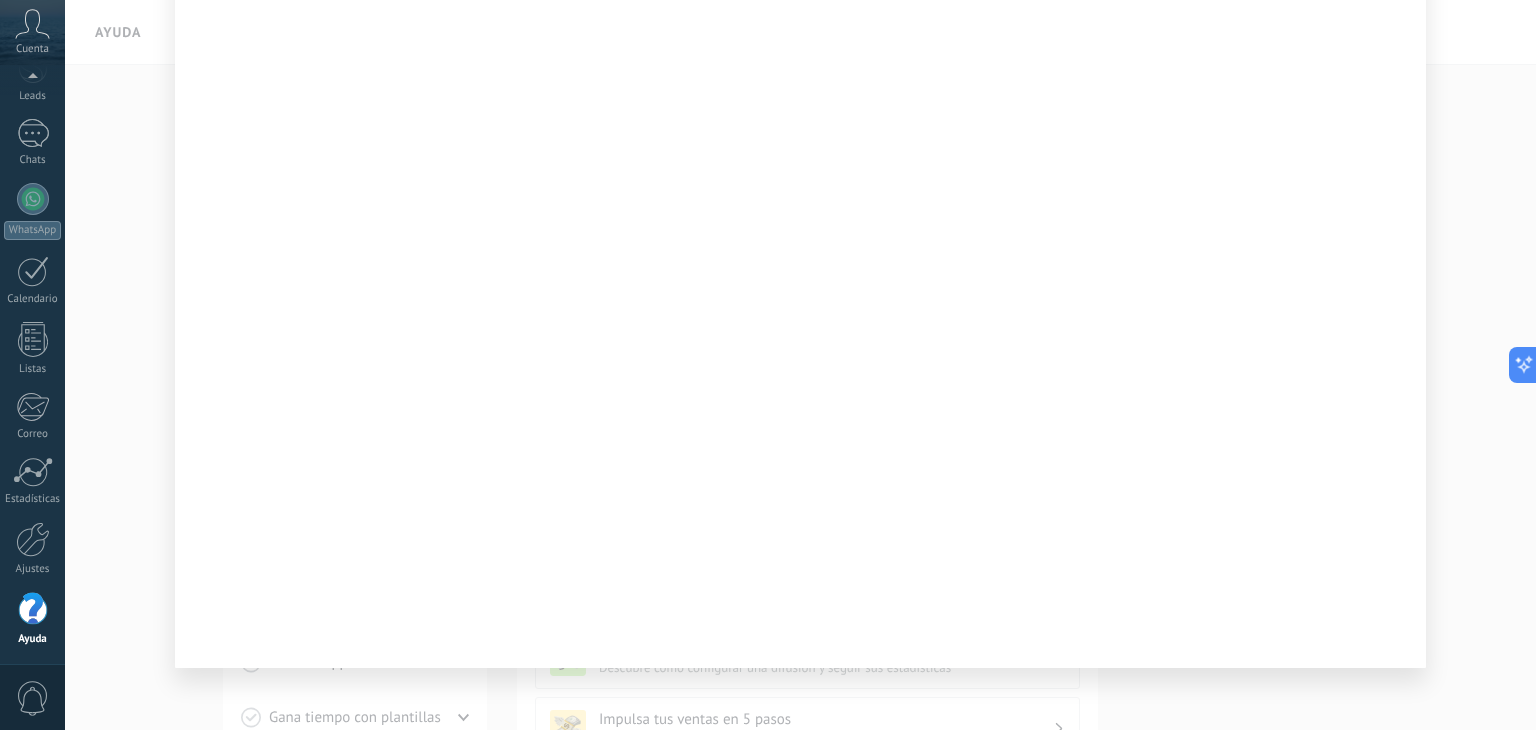 scroll, scrollTop: 107, scrollLeft: 0, axis: vertical 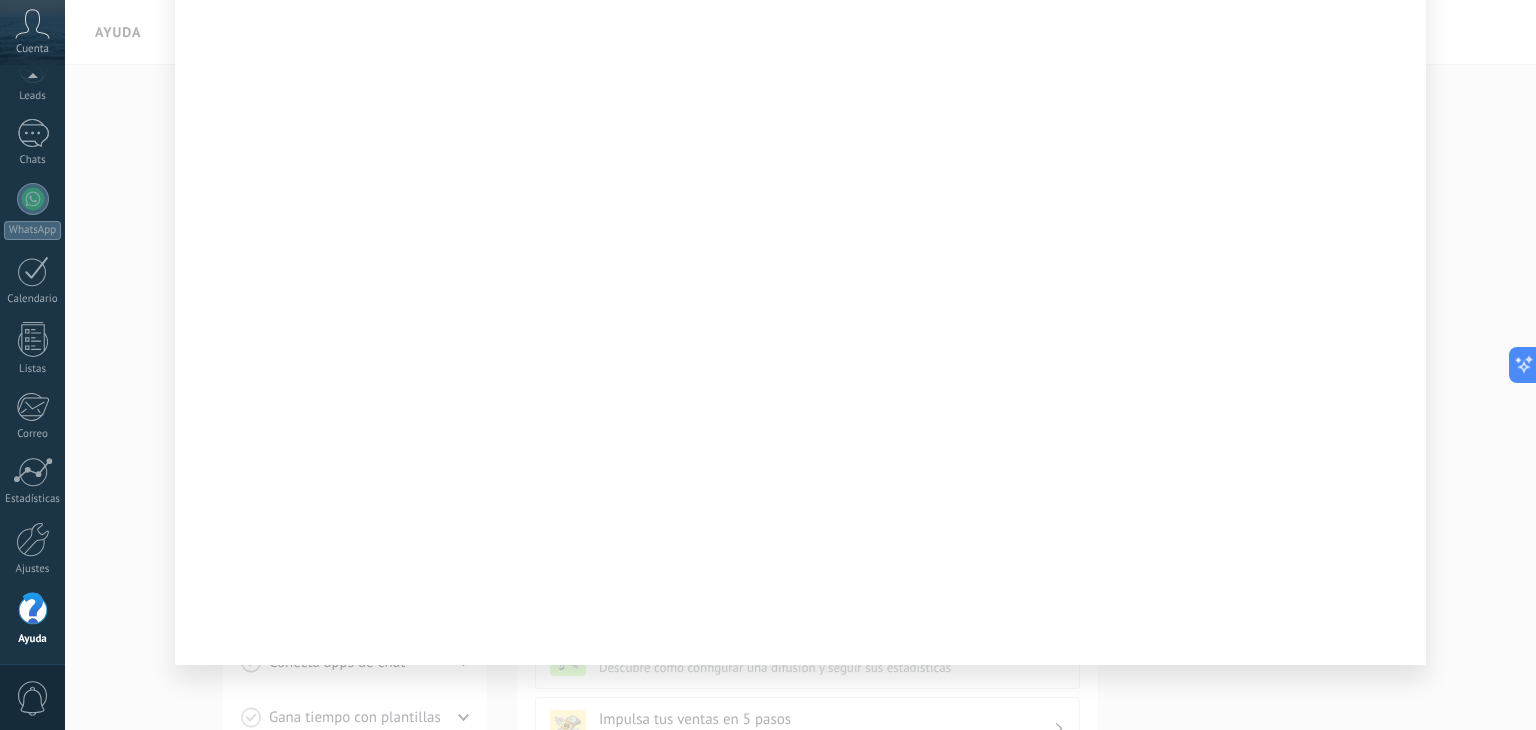 click at bounding box center (33, 609) 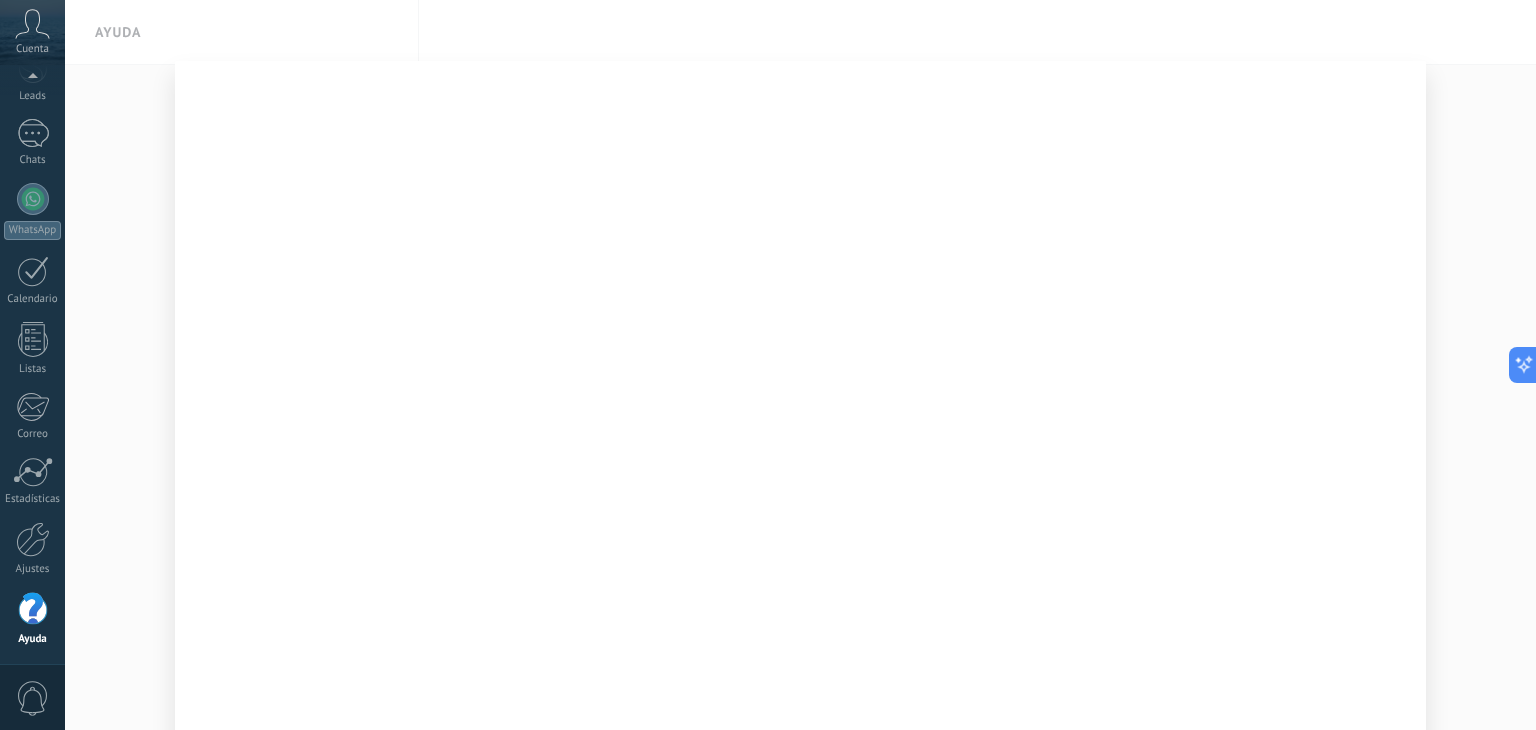 scroll, scrollTop: 0, scrollLeft: 0, axis: both 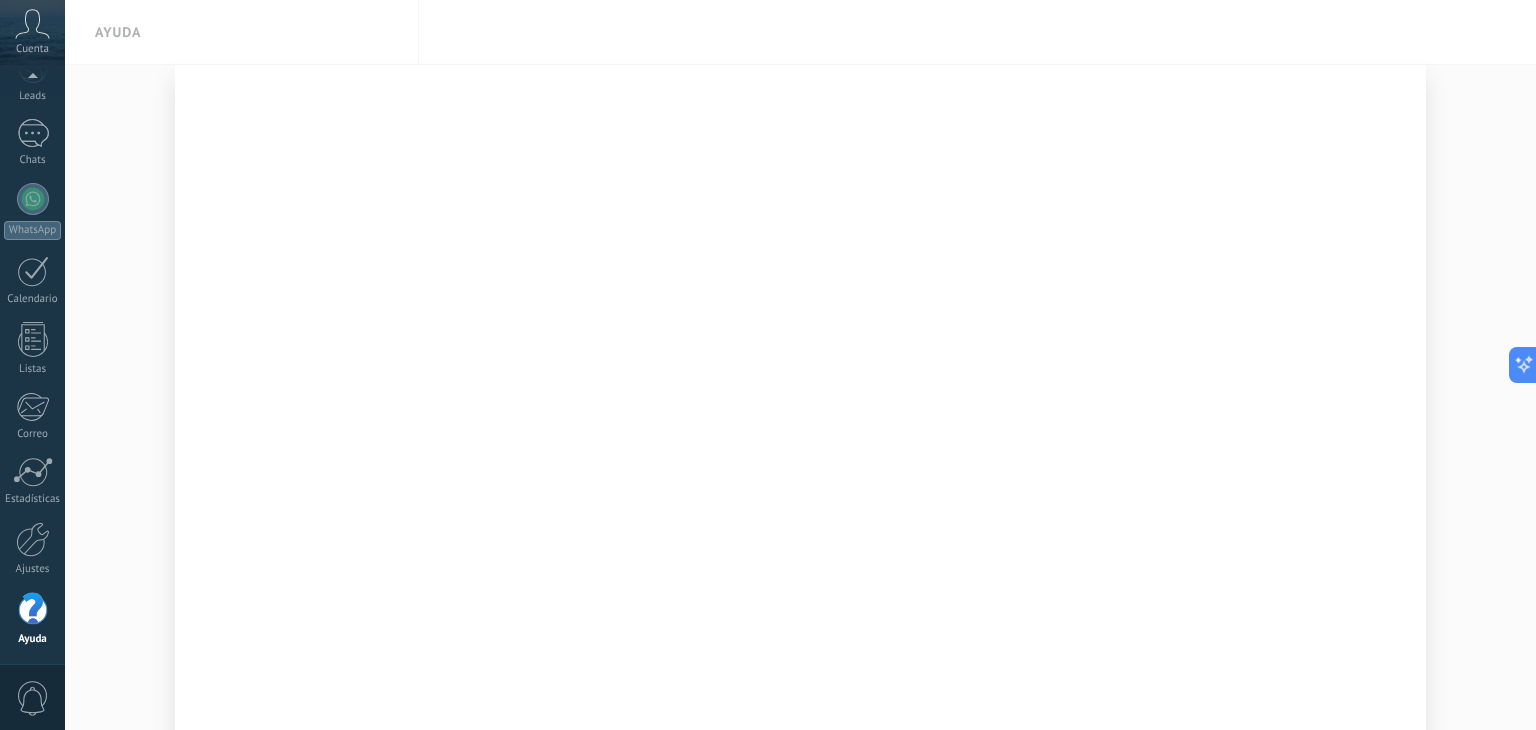 click 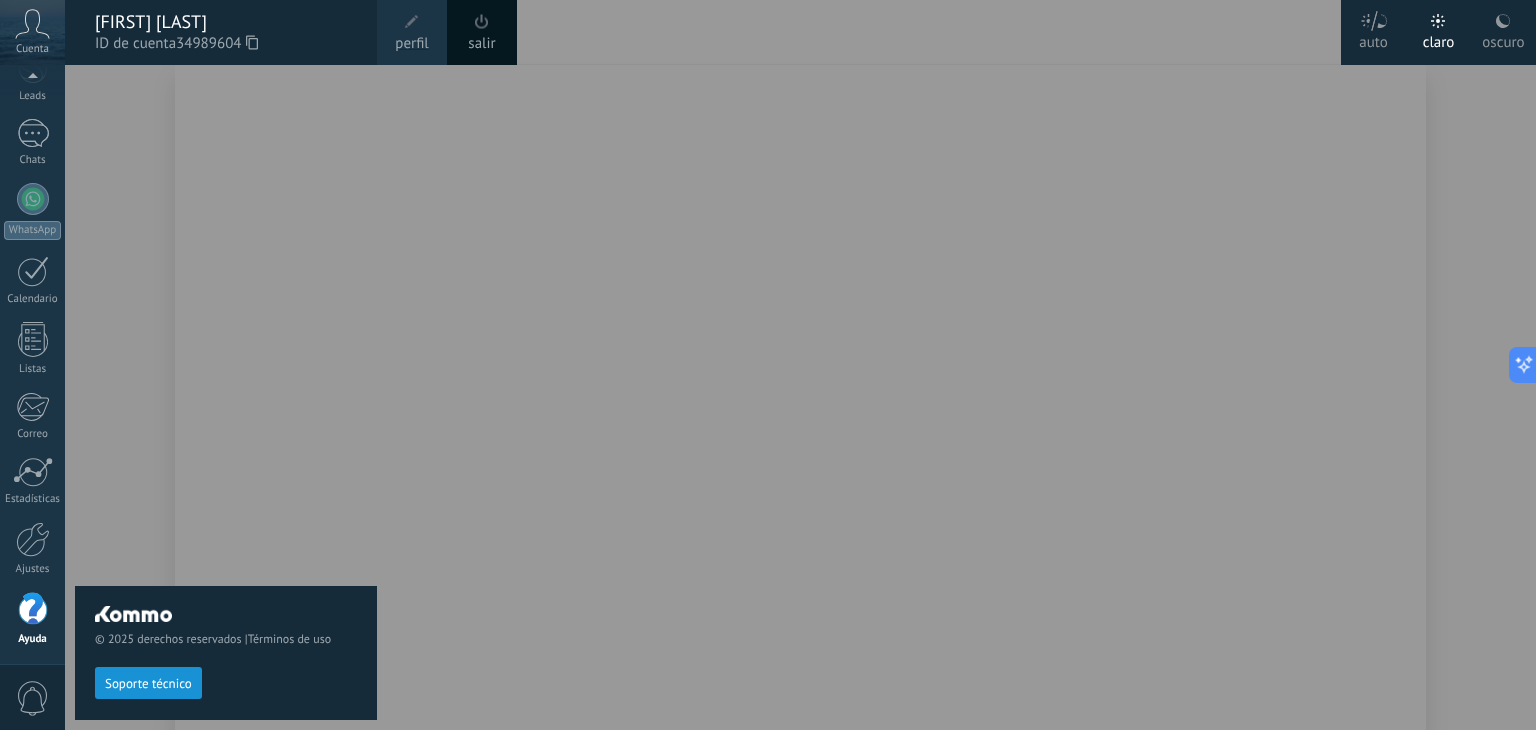 scroll, scrollTop: 79, scrollLeft: 0, axis: vertical 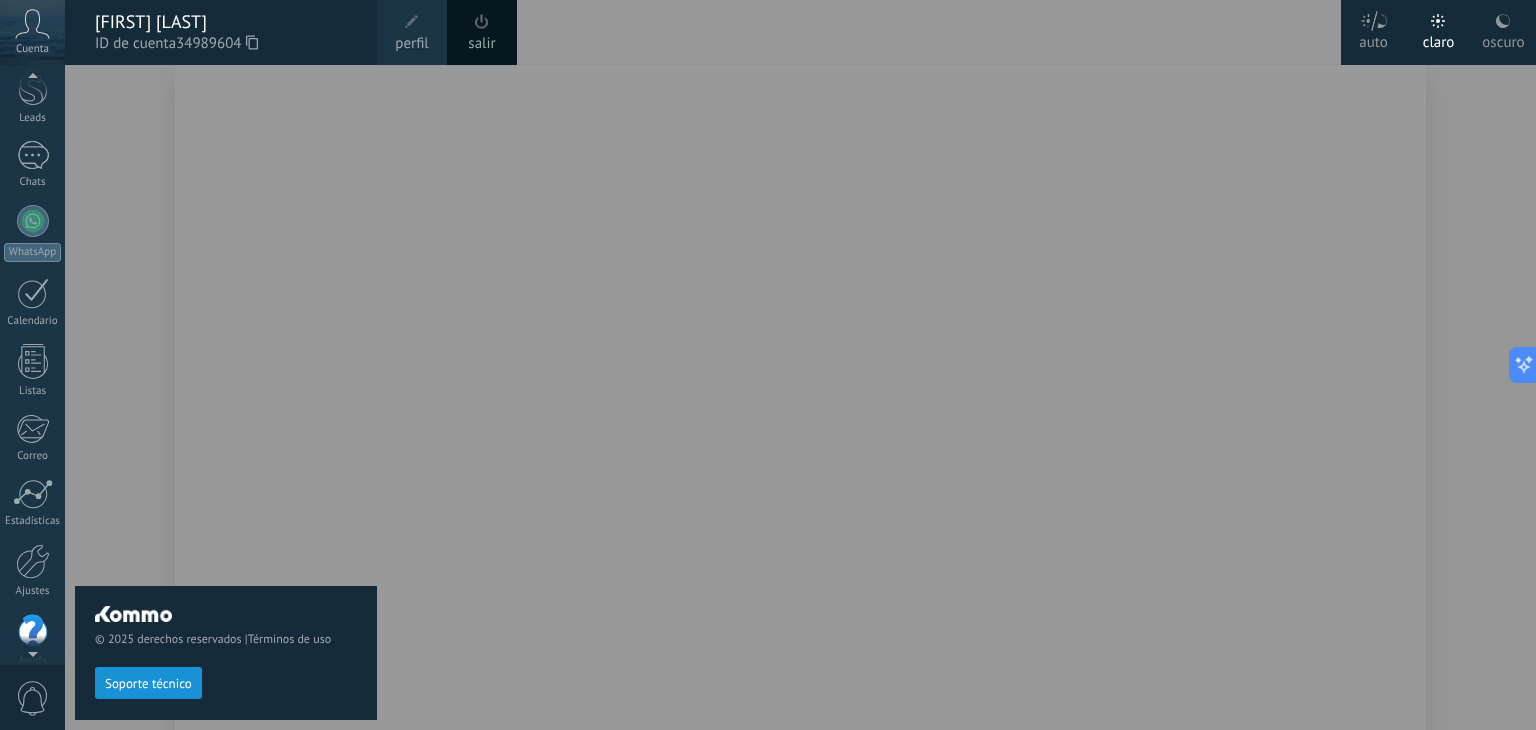 click on "©  2025  derechos reservados |  Términos de uso
Soporte técnico" at bounding box center (226, 397) 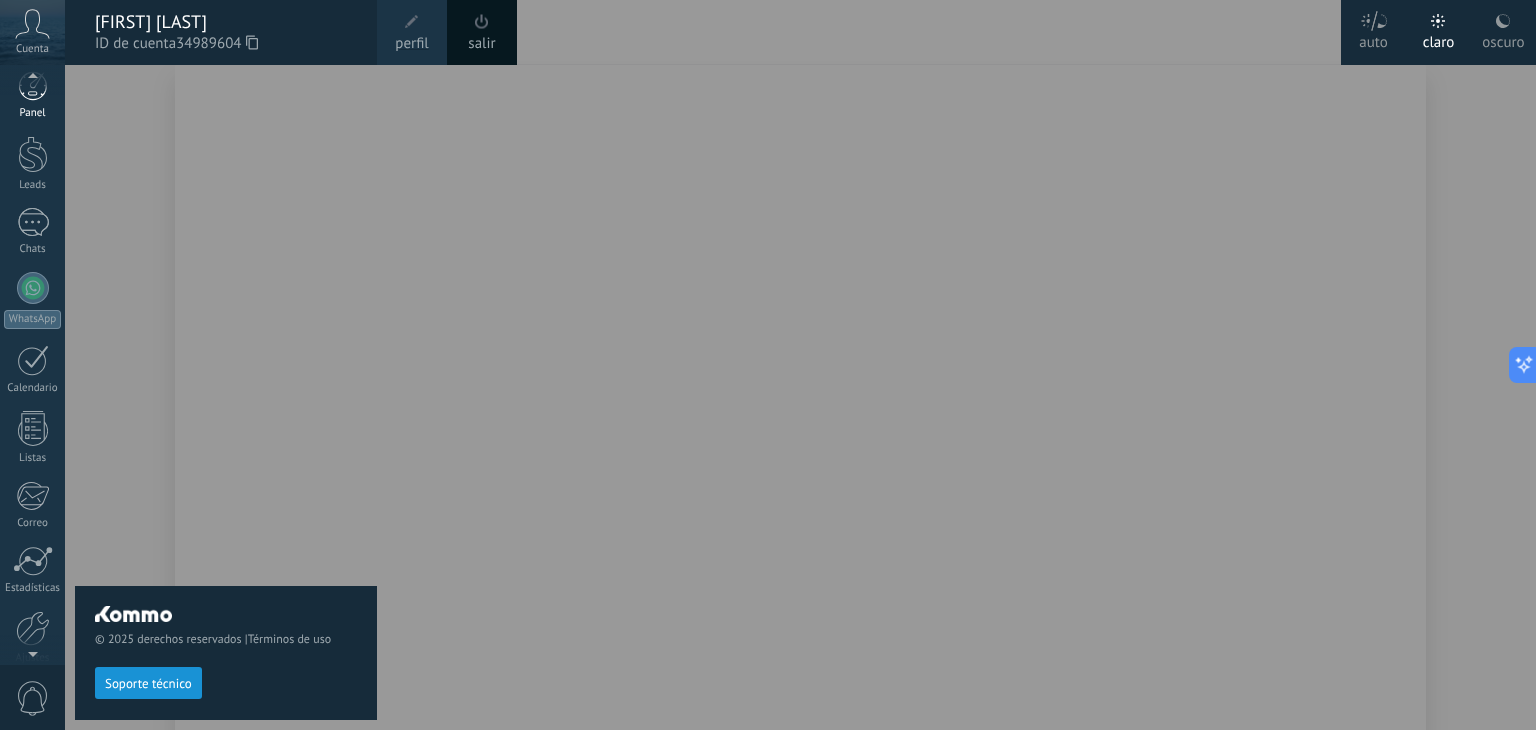 scroll, scrollTop: 0, scrollLeft: 0, axis: both 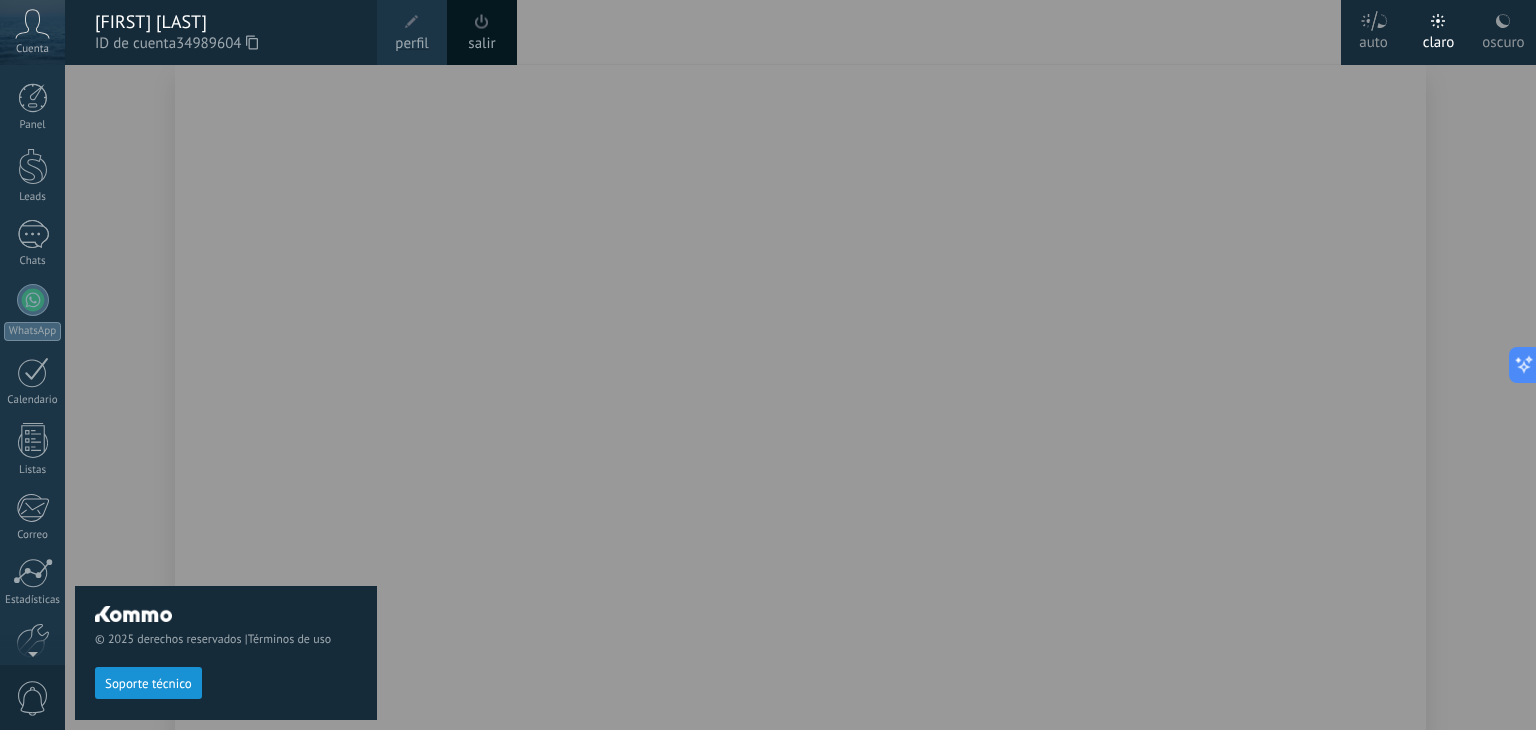 click on "©  2025  derechos reservados |  Términos de uso
Soporte técnico" at bounding box center (226, 397) 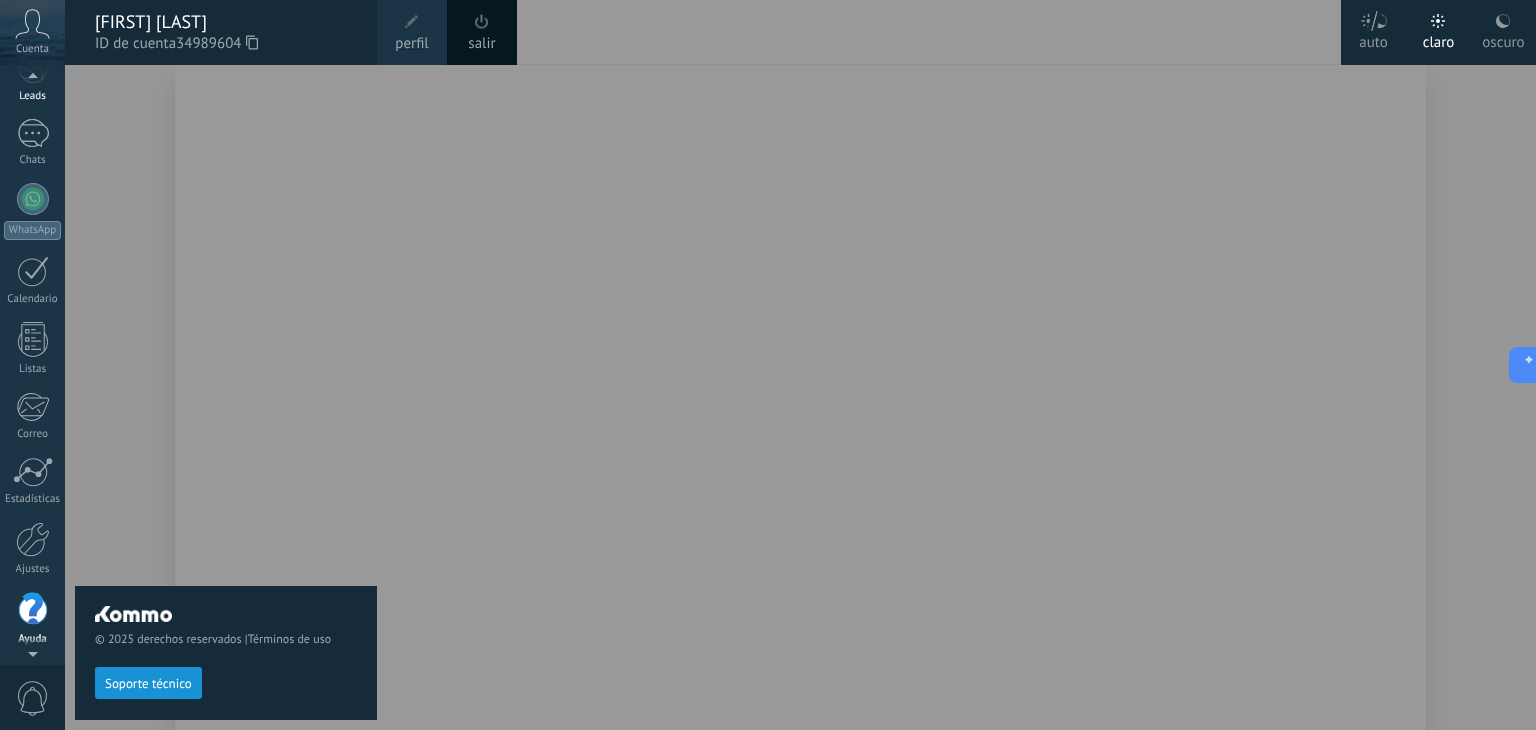 scroll, scrollTop: 63, scrollLeft: 0, axis: vertical 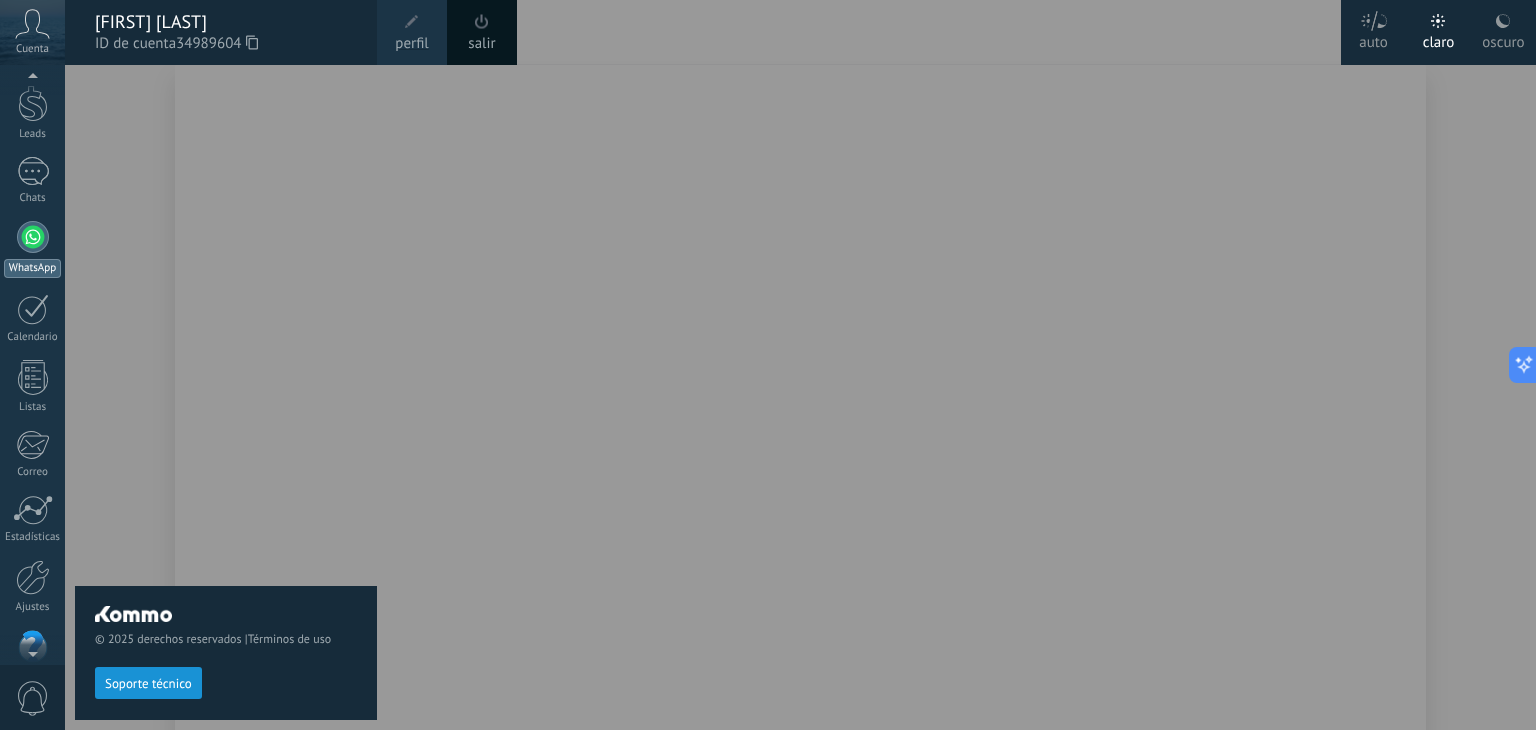 click at bounding box center (33, 237) 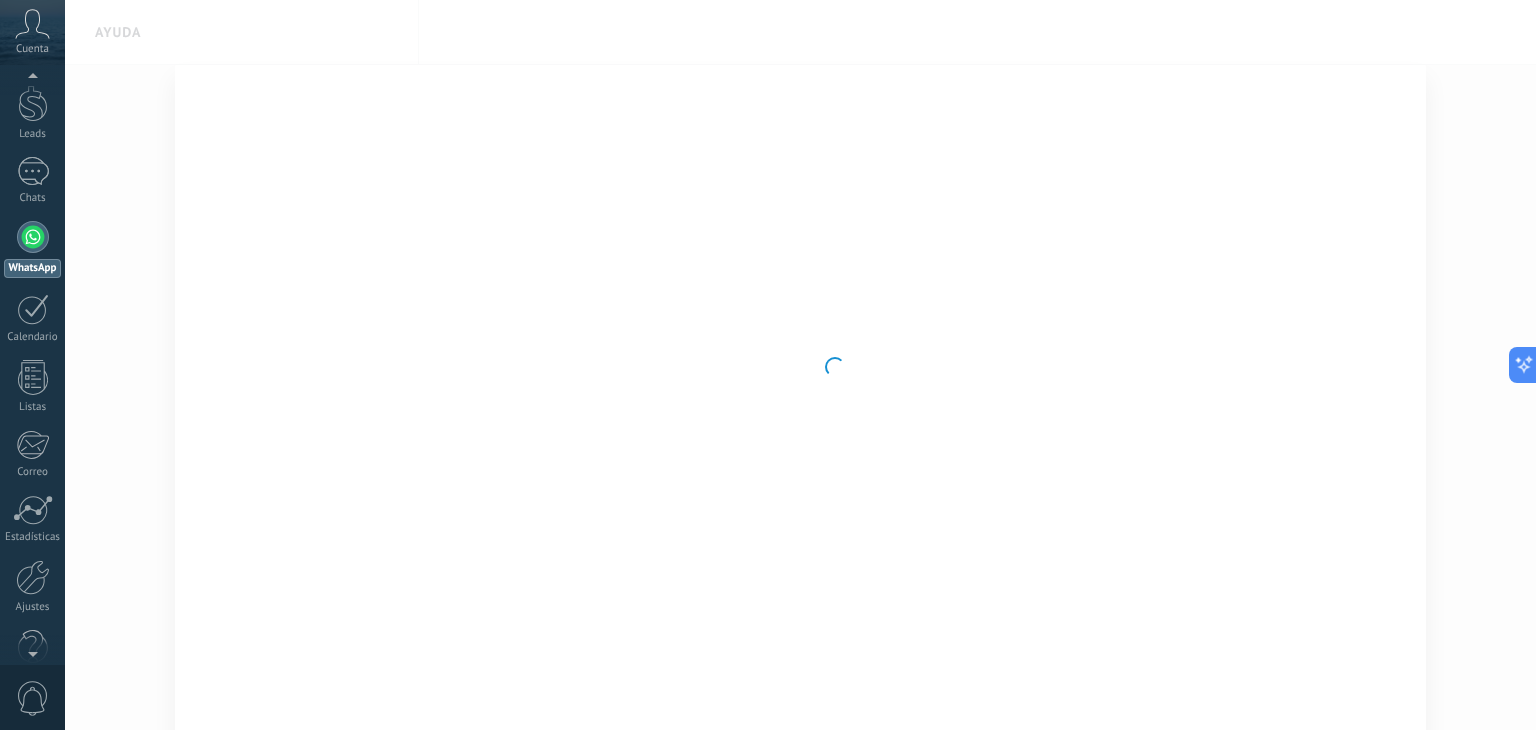 scroll, scrollTop: 0, scrollLeft: 0, axis: both 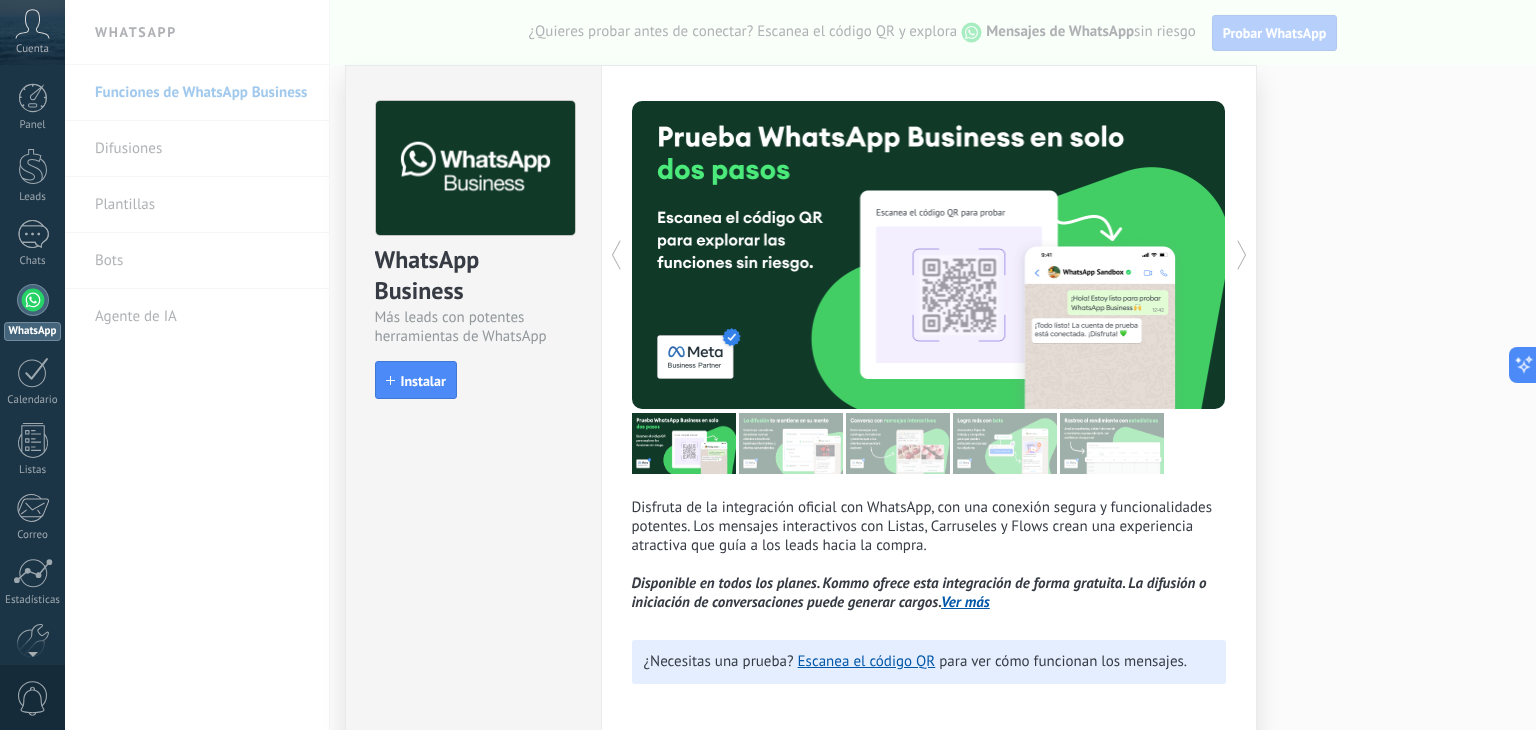 click on "WhatsApp Business Más leads con potentes herramientas de WhatsApp install Instalar" at bounding box center [473, 403] 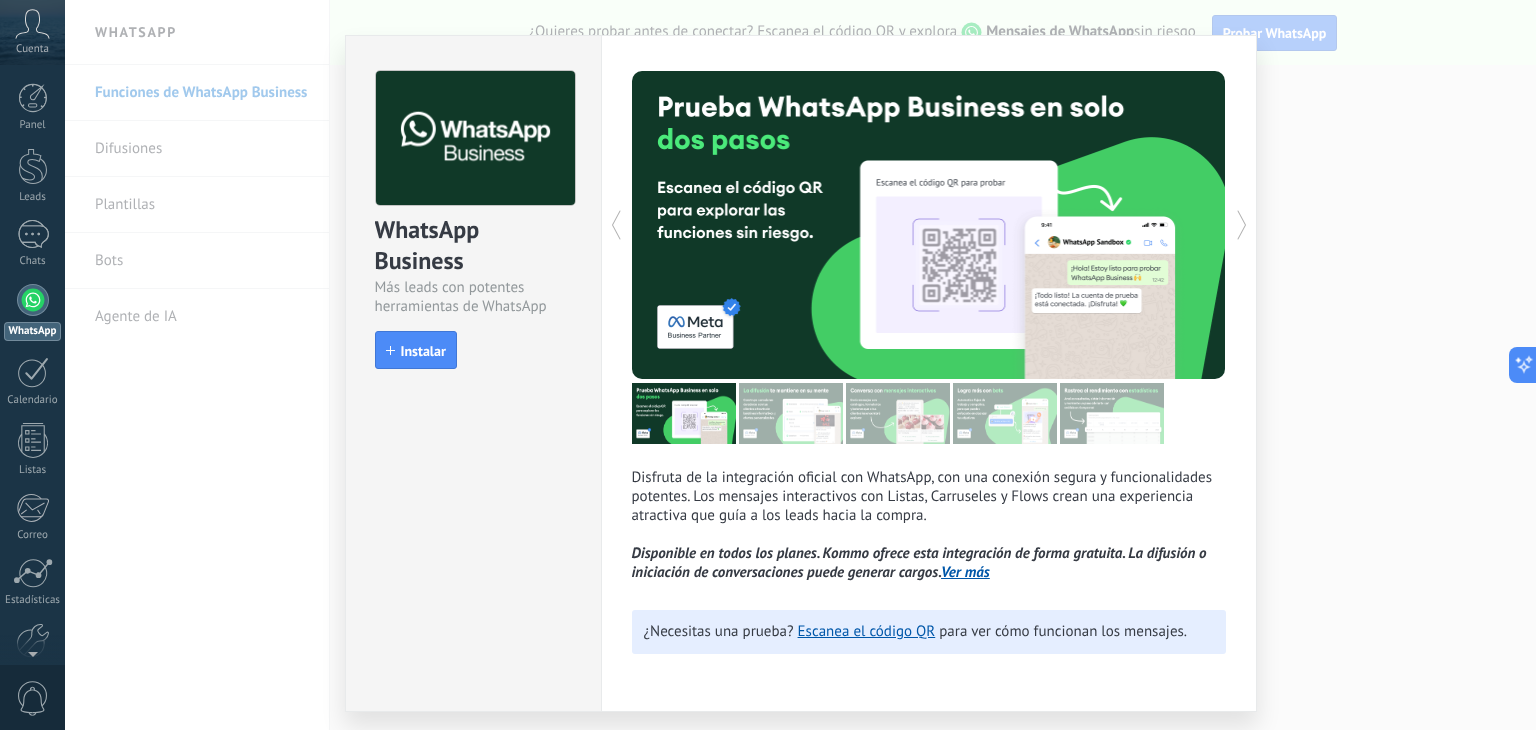scroll, scrollTop: 0, scrollLeft: 0, axis: both 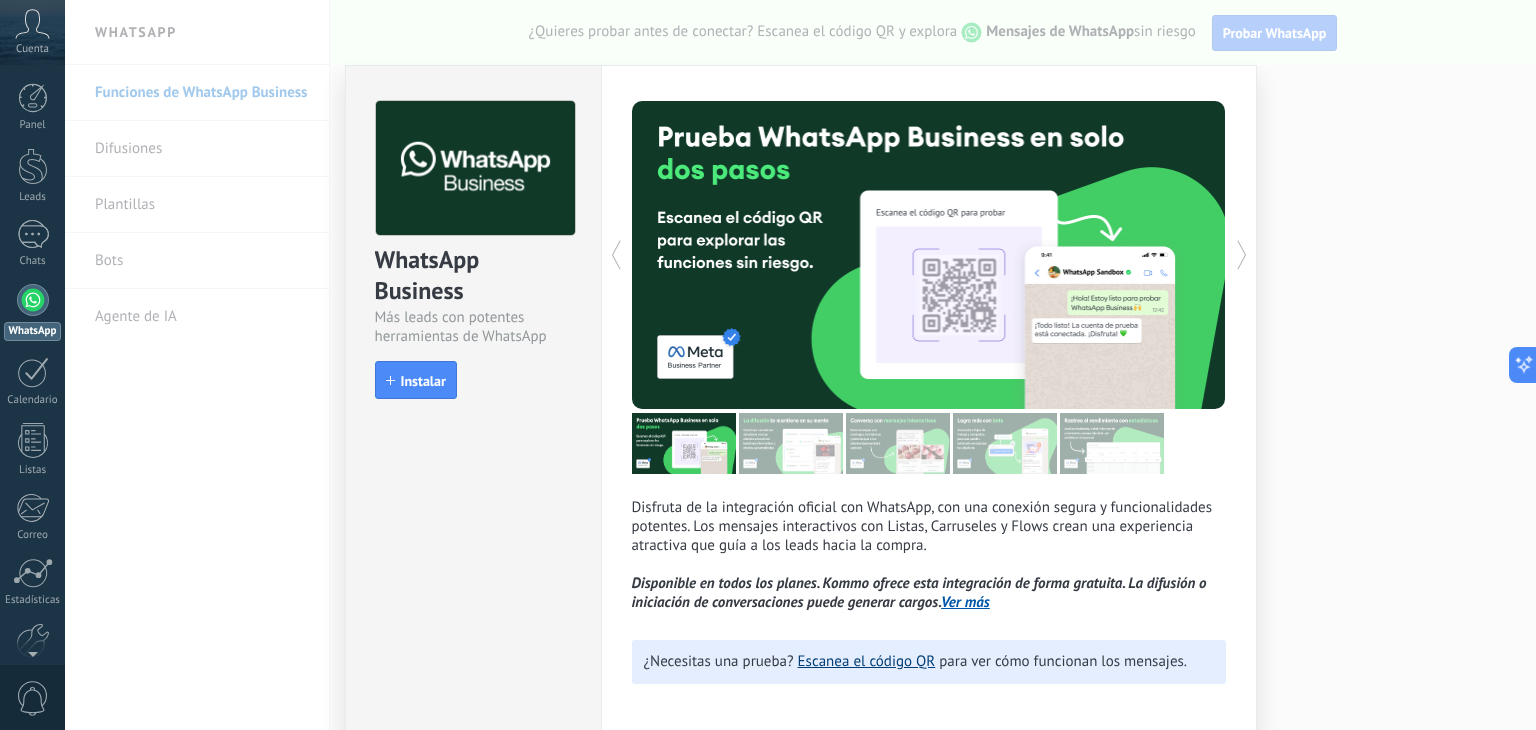 click on "Escanea el código QR" at bounding box center (867, 661) 